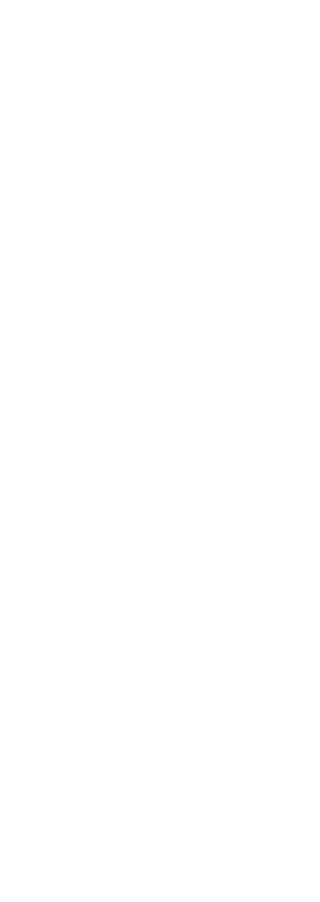 scroll, scrollTop: 3, scrollLeft: 0, axis: vertical 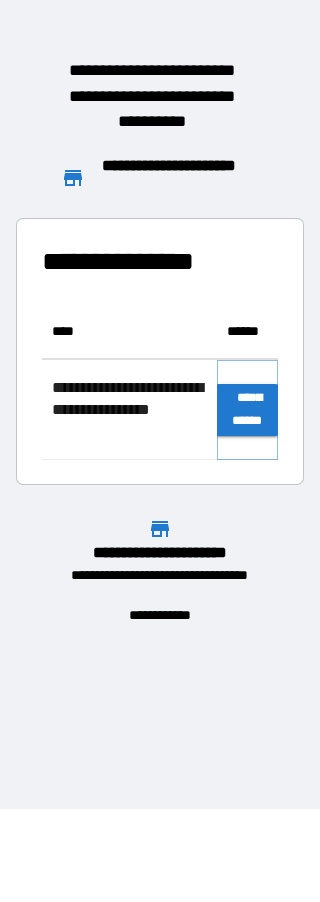 click on "**********" at bounding box center (247, 410) 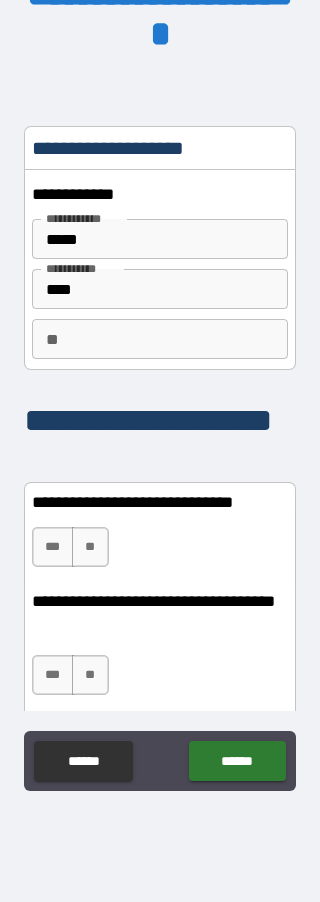 click on "***" at bounding box center (53, 547) 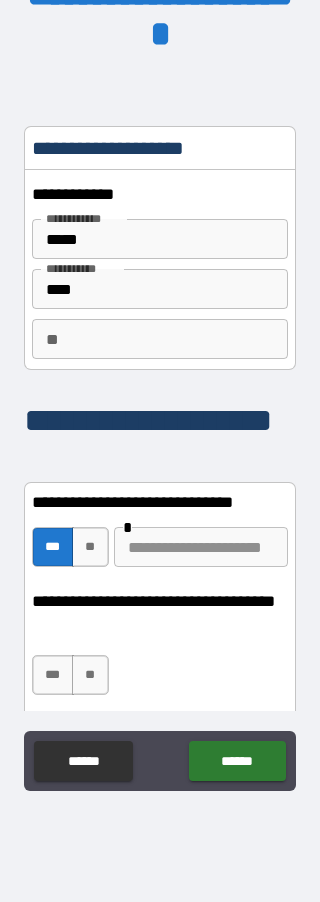 click on "**" at bounding box center [90, 675] 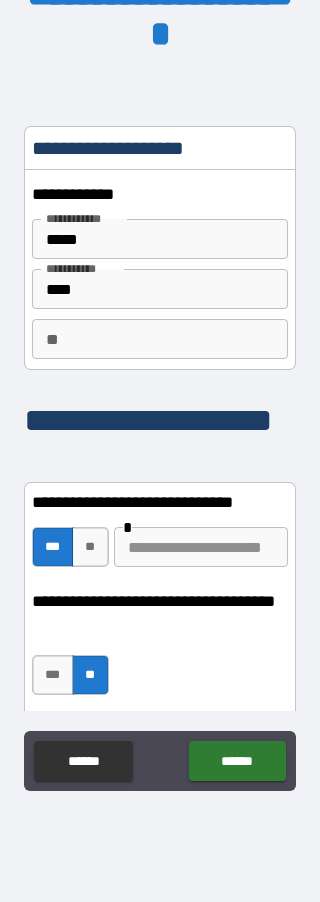 click on "******" at bounding box center [237, 761] 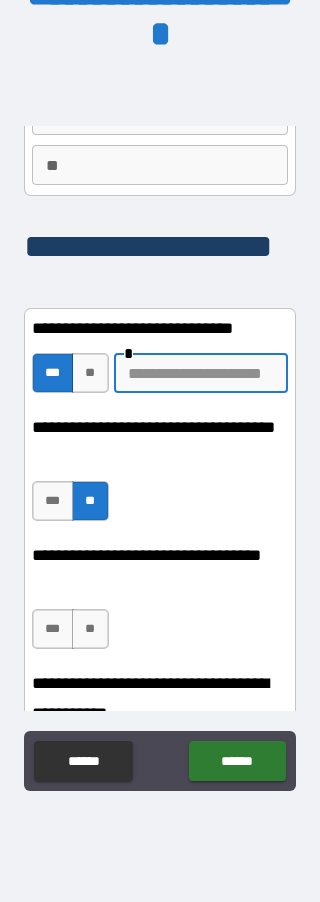 scroll, scrollTop: 171, scrollLeft: 0, axis: vertical 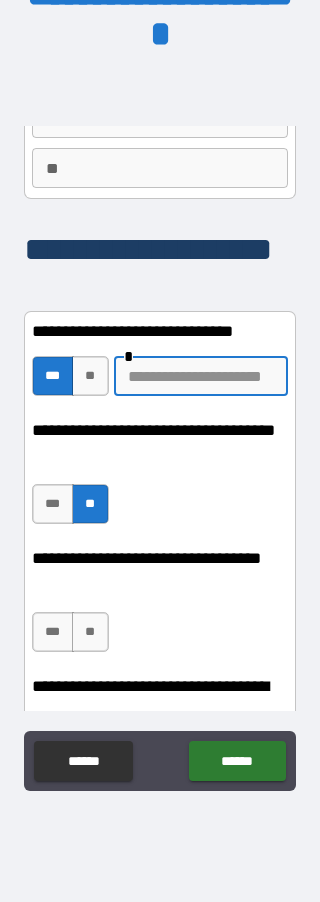 click on "***" at bounding box center [53, 632] 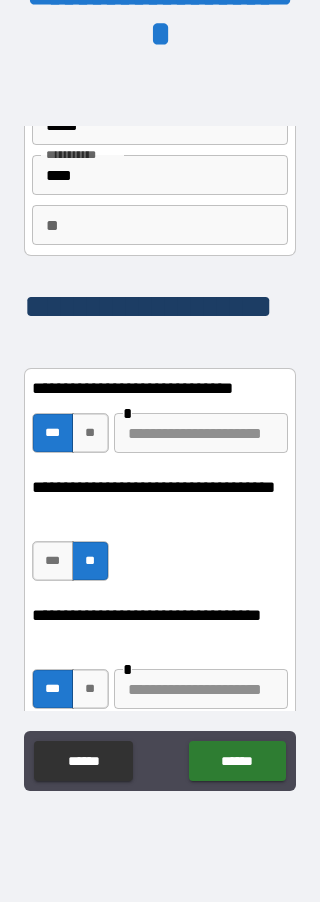 scroll, scrollTop: 113, scrollLeft: 0, axis: vertical 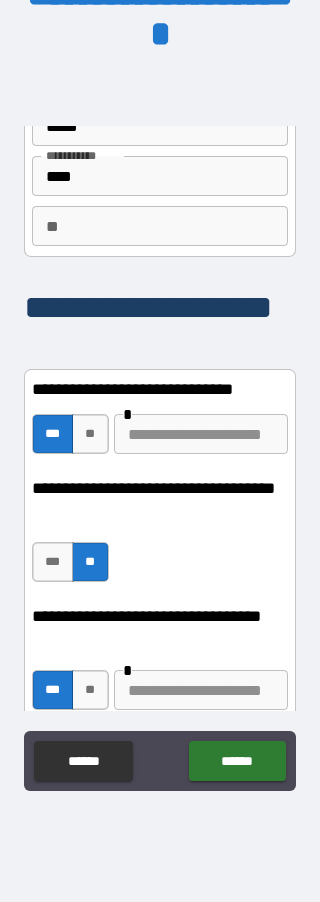 click at bounding box center [201, 434] 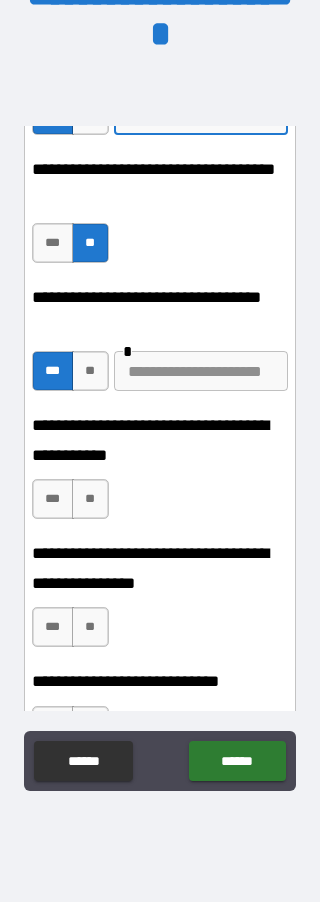 scroll, scrollTop: 436, scrollLeft: 0, axis: vertical 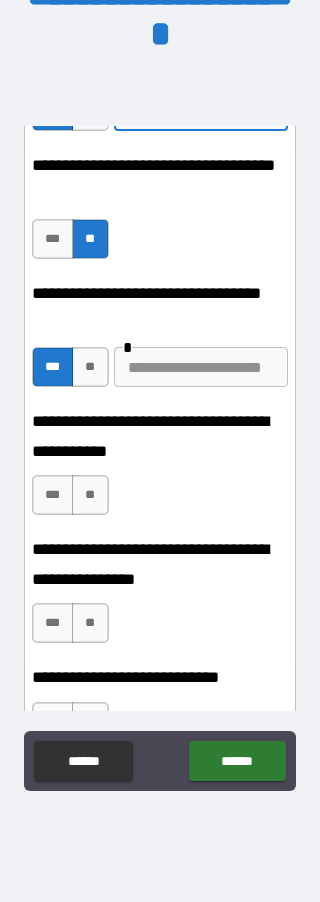 type on "**********" 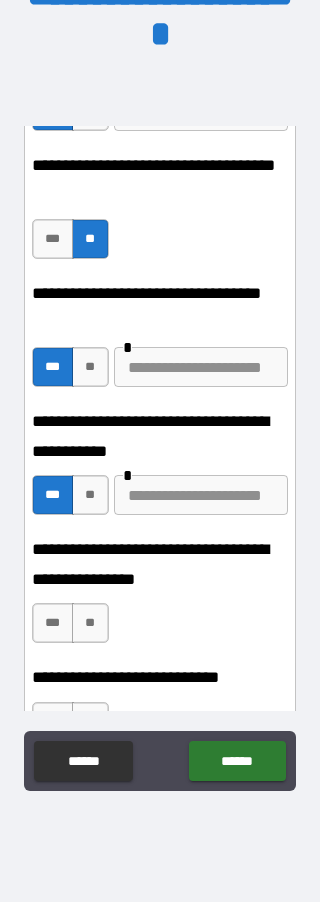 click on "***" at bounding box center [53, 623] 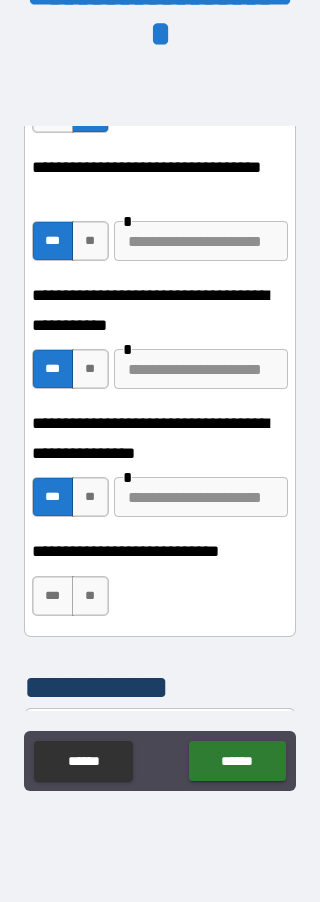 scroll, scrollTop: 564, scrollLeft: 0, axis: vertical 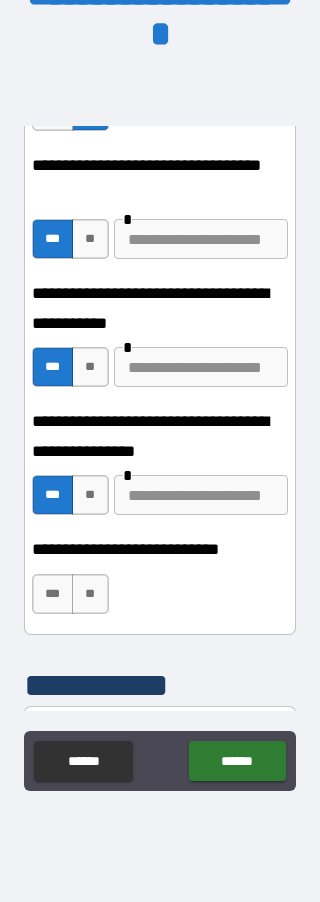click on "***" at bounding box center (53, 594) 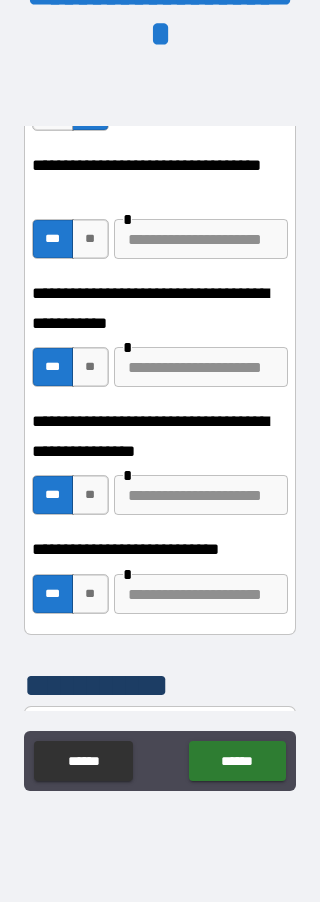 click at bounding box center (201, 594) 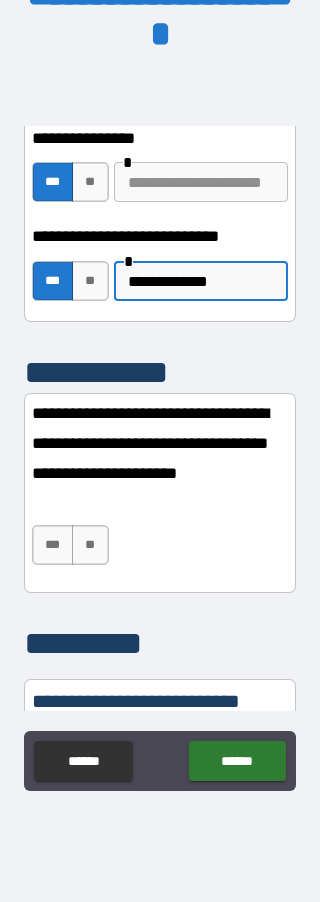scroll, scrollTop: 878, scrollLeft: 0, axis: vertical 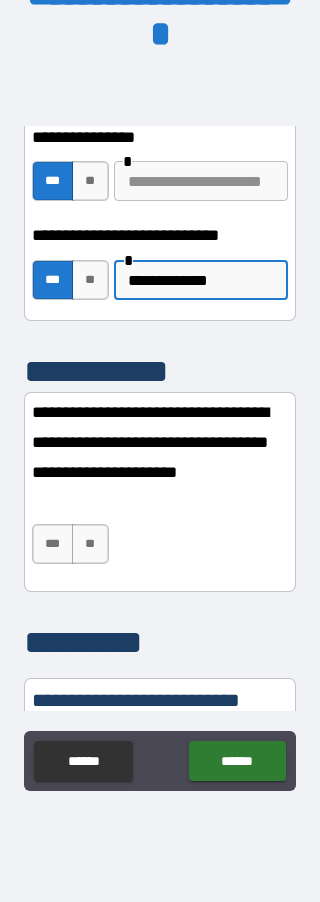 type on "**********" 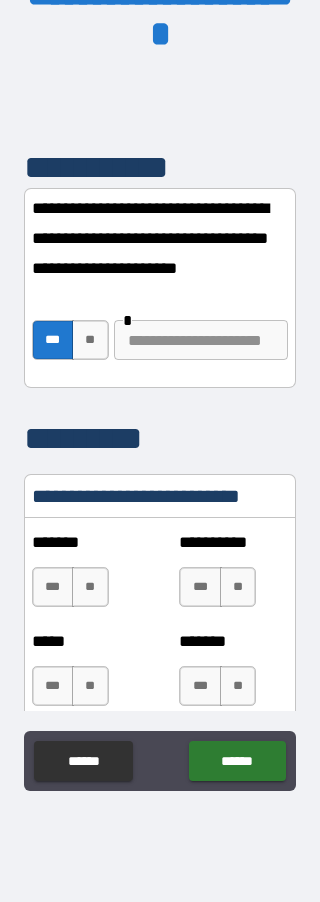 scroll, scrollTop: 1085, scrollLeft: 0, axis: vertical 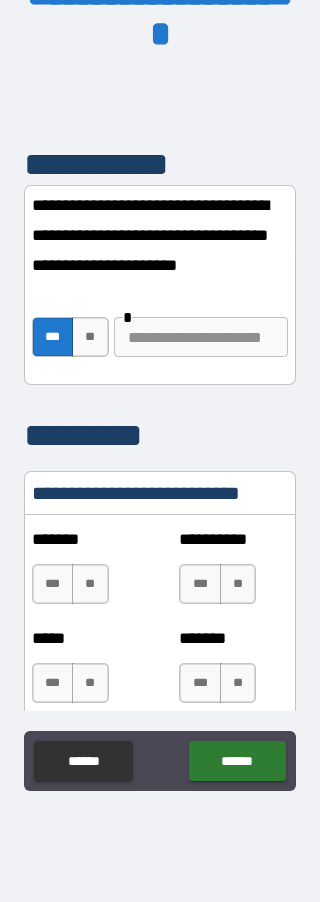 click on "**" at bounding box center [90, 584] 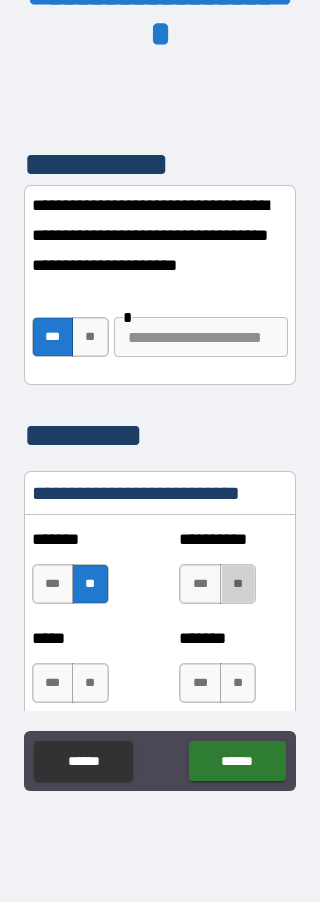 click on "**" at bounding box center [238, 584] 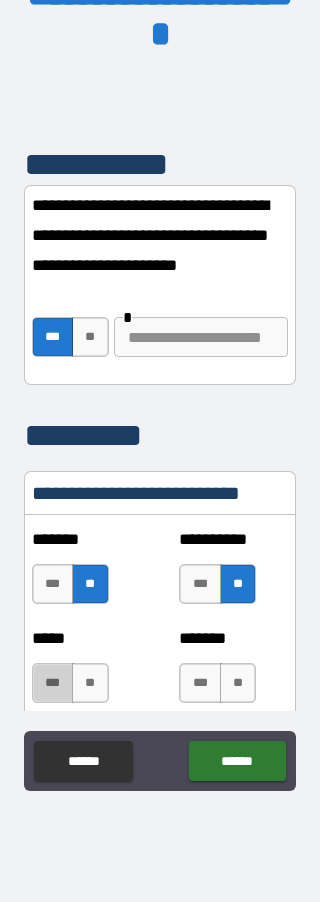 click on "***" at bounding box center (53, 683) 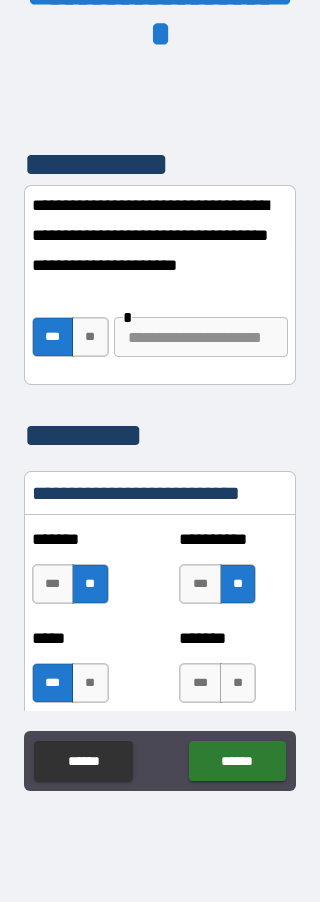 click on "***" at bounding box center [200, 683] 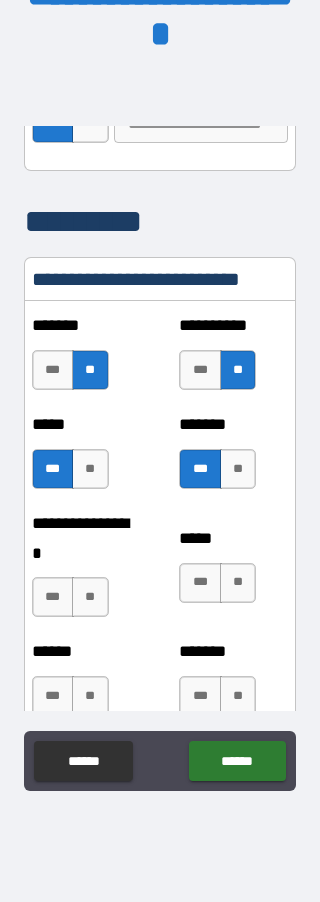 scroll, scrollTop: 1300, scrollLeft: 0, axis: vertical 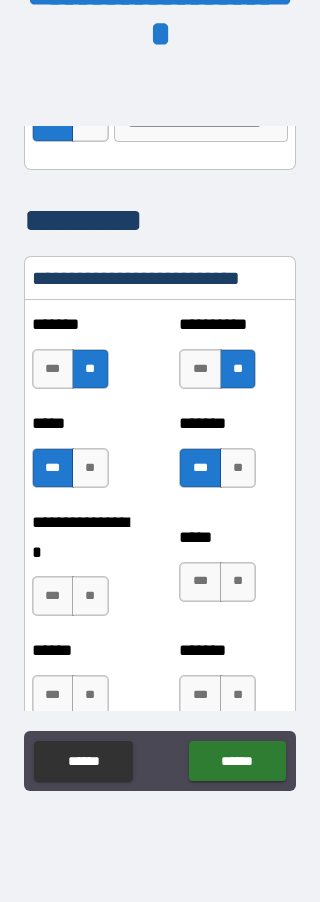 click on "**" at bounding box center [238, 582] 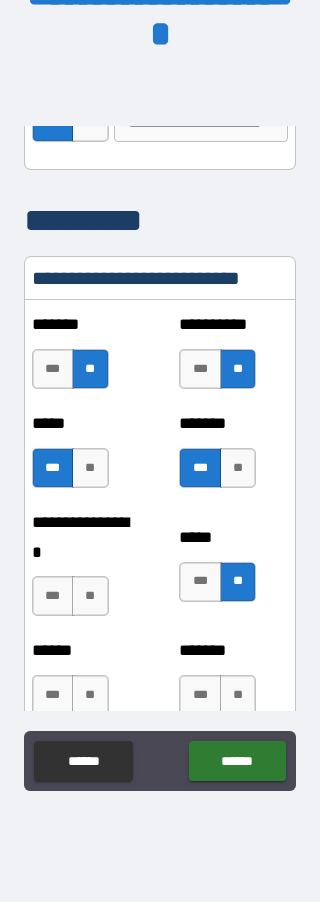 click on "**" at bounding box center (90, 596) 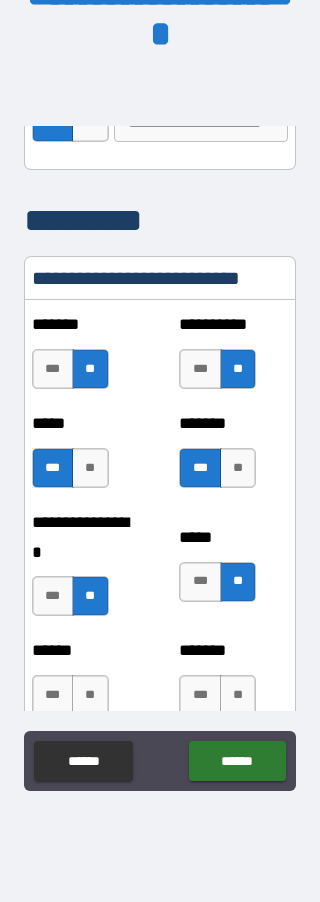 click on "**" at bounding box center [90, 695] 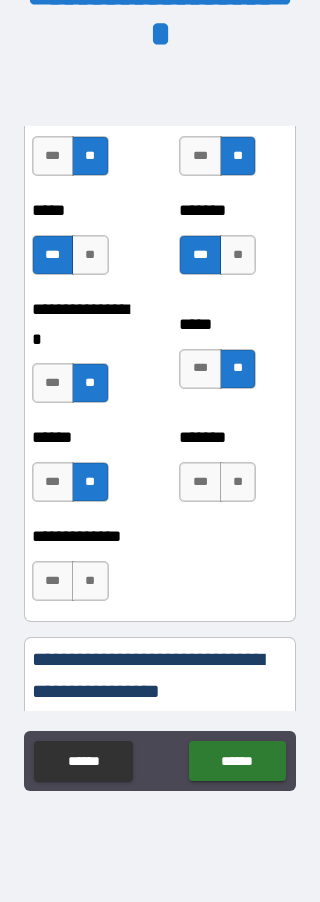 scroll, scrollTop: 1532, scrollLeft: 0, axis: vertical 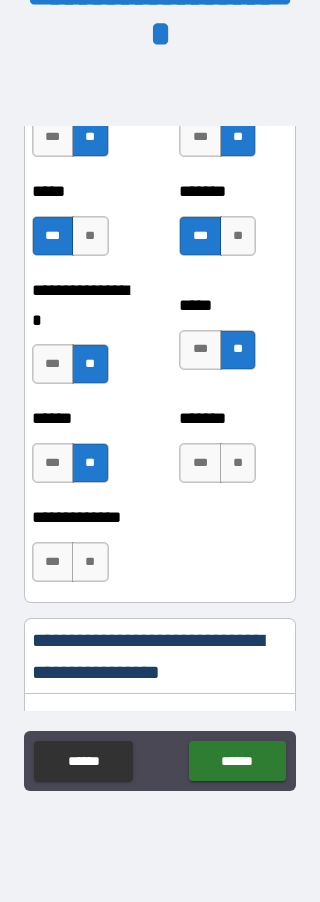 click on "**" at bounding box center (238, 463) 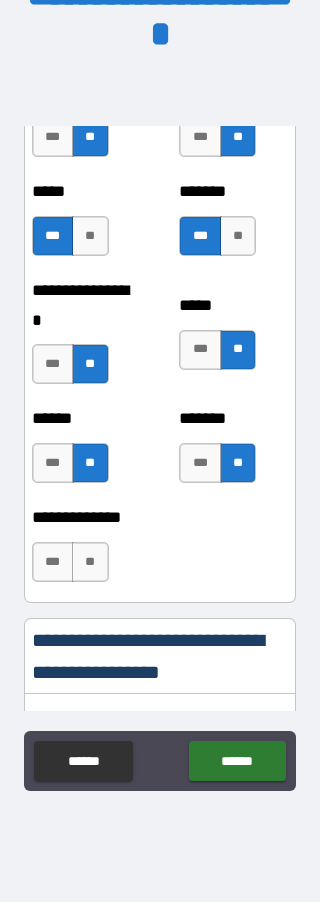 click on "**" at bounding box center [90, 562] 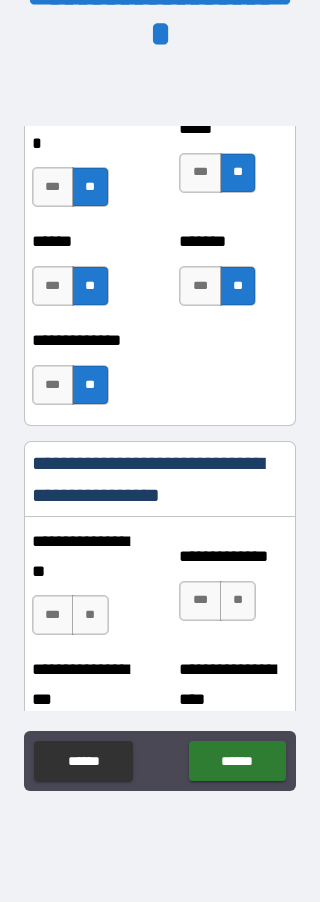 scroll, scrollTop: 1736, scrollLeft: 0, axis: vertical 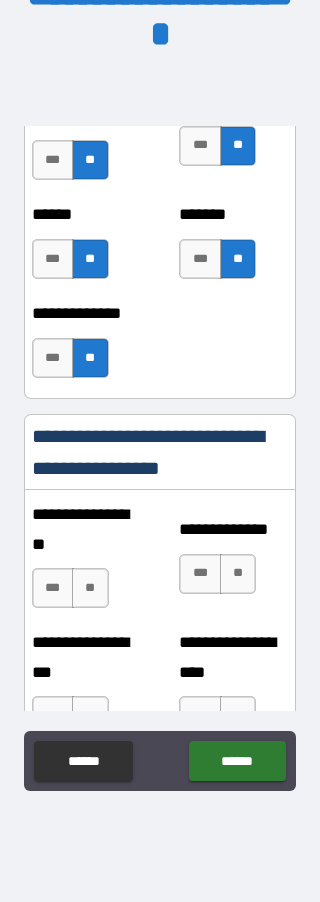 click on "**" at bounding box center [90, 588] 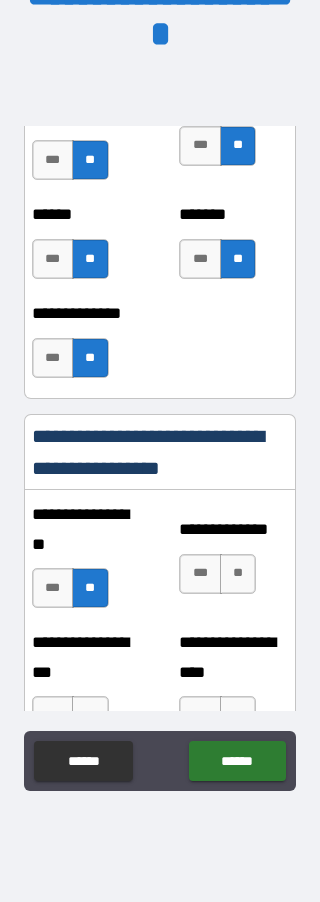 click on "**" at bounding box center [238, 574] 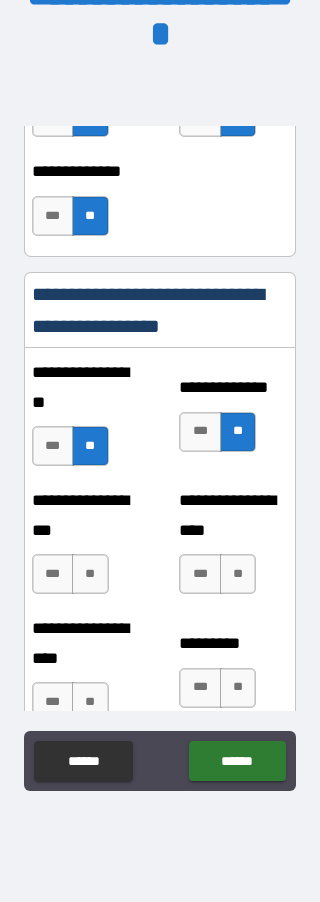 scroll, scrollTop: 1879, scrollLeft: 0, axis: vertical 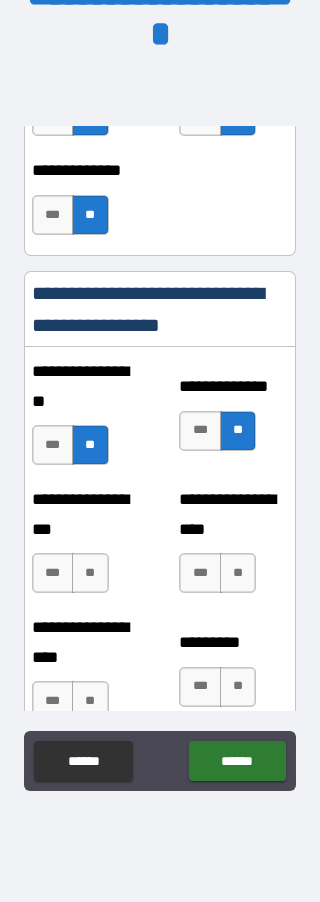 click on "**" at bounding box center [90, 573] 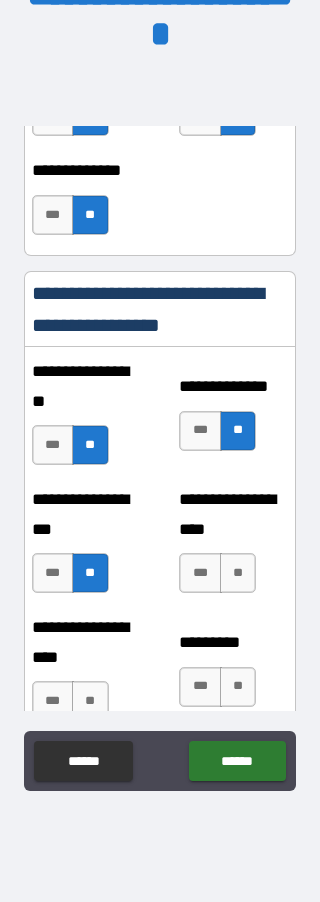 click on "**" at bounding box center (238, 573) 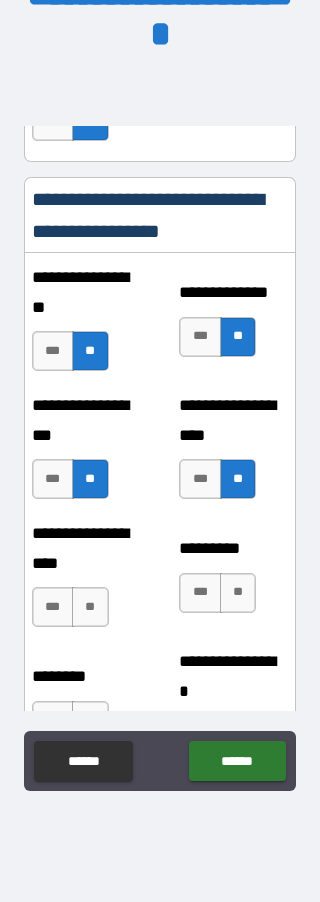 scroll, scrollTop: 1979, scrollLeft: 0, axis: vertical 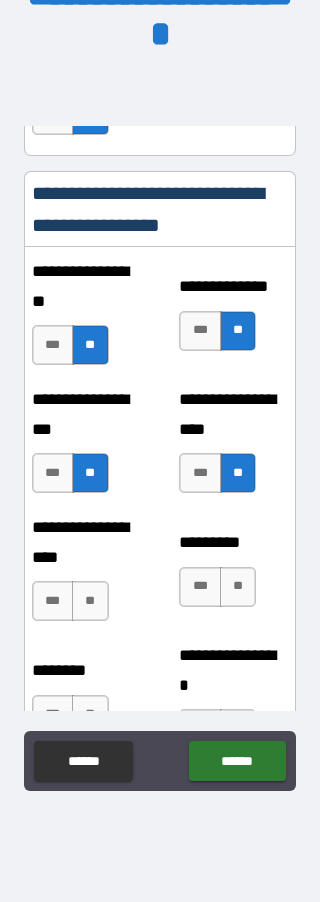 click on "***" at bounding box center (53, 601) 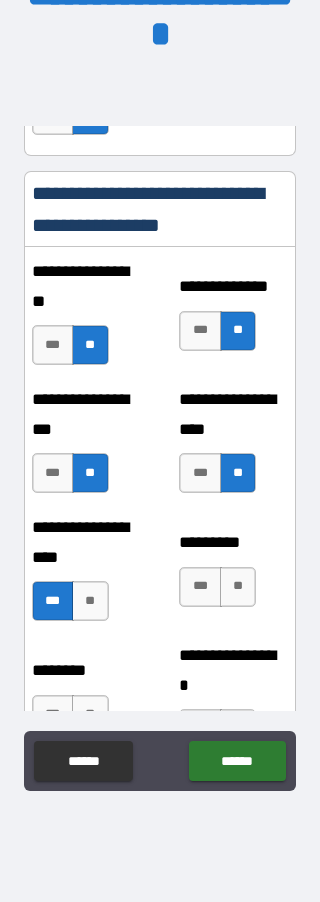 click on "**" at bounding box center [238, 587] 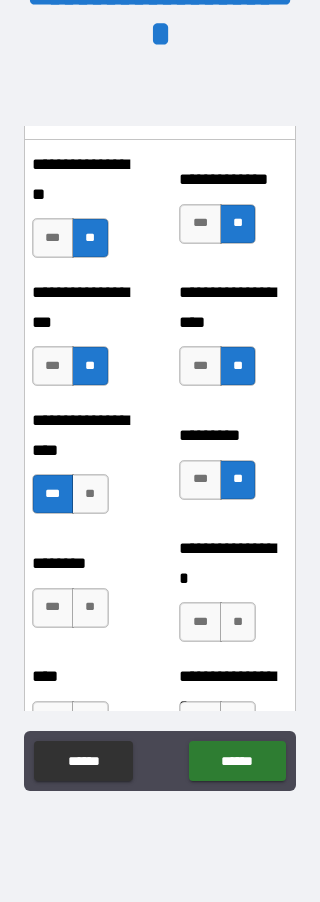 scroll, scrollTop: 2098, scrollLeft: 0, axis: vertical 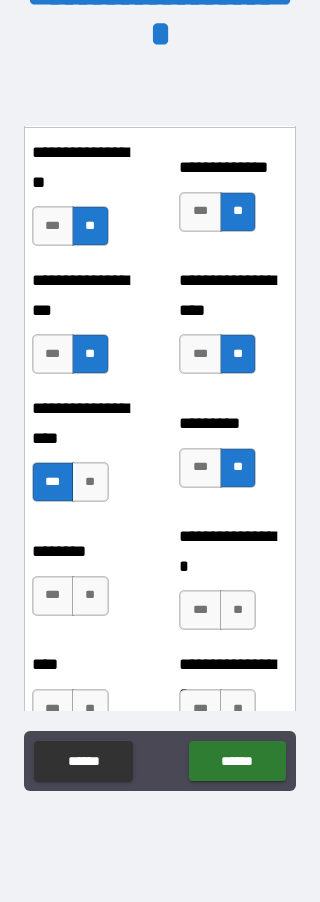 click on "**" at bounding box center [90, 596] 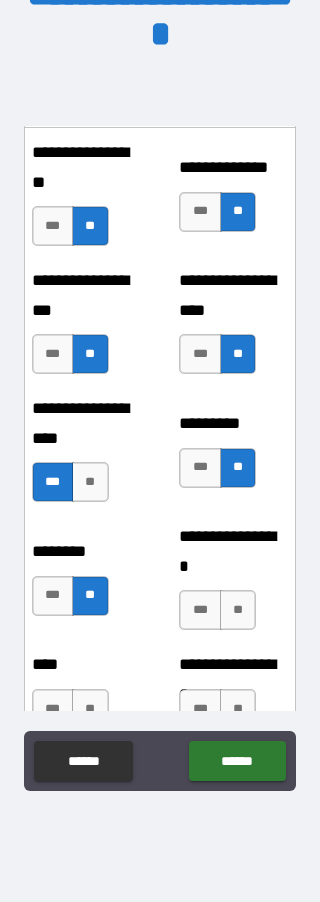click on "***" at bounding box center (200, 610) 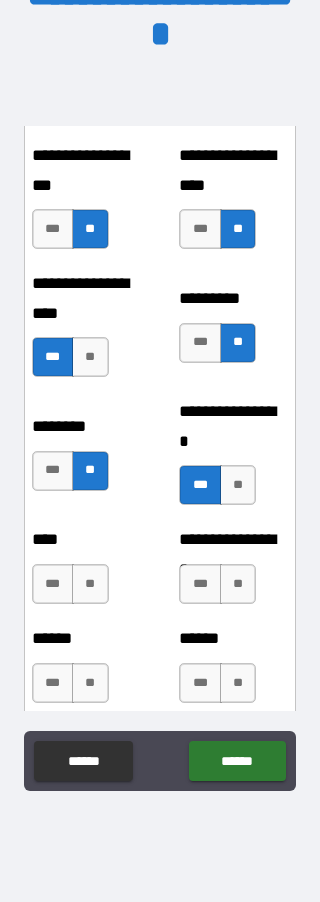 scroll, scrollTop: 2237, scrollLeft: 0, axis: vertical 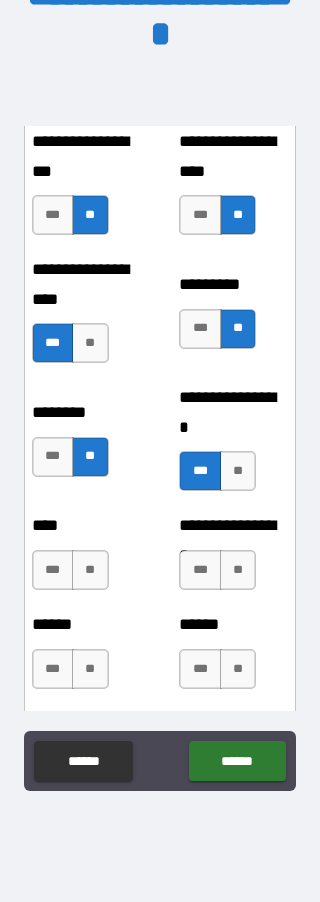 click on "**" at bounding box center [90, 570] 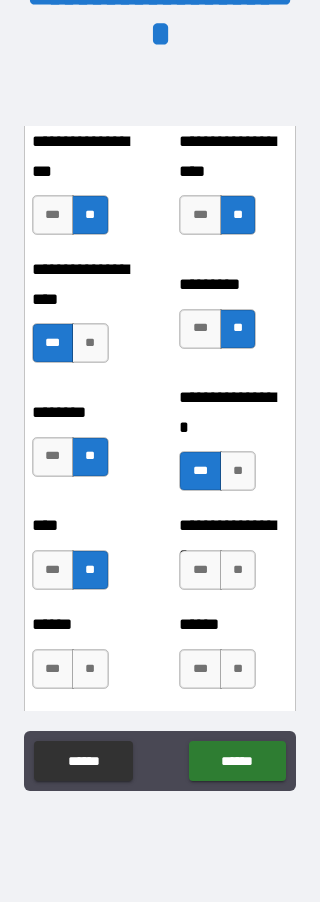 click on "**" at bounding box center [238, 570] 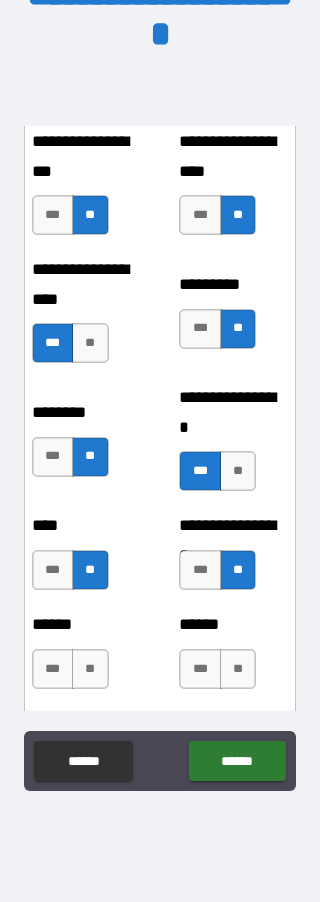 click on "**" at bounding box center (90, 669) 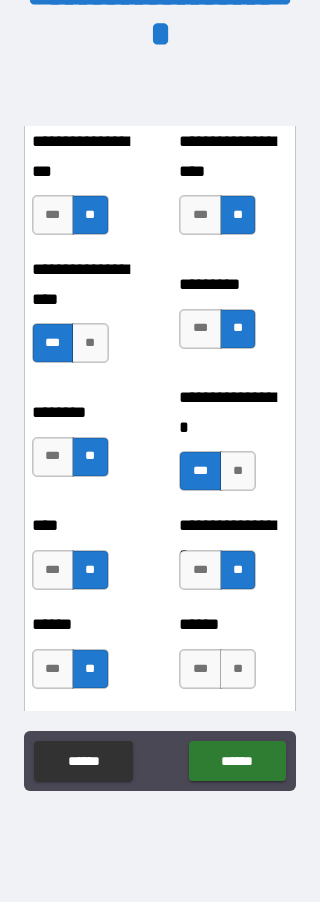click on "**" at bounding box center (238, 669) 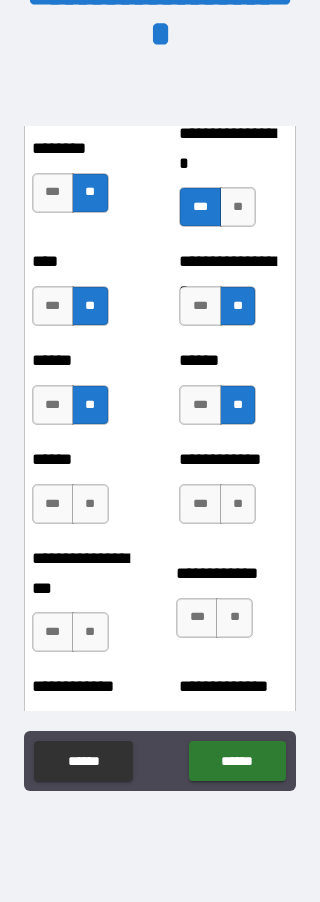 scroll, scrollTop: 2501, scrollLeft: 0, axis: vertical 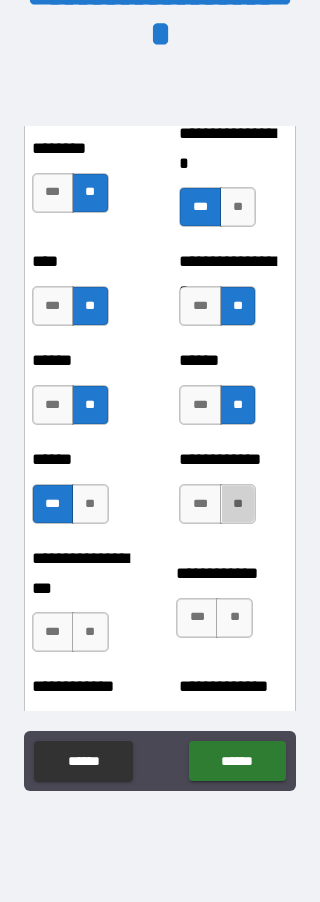 click on "**" at bounding box center [238, 504] 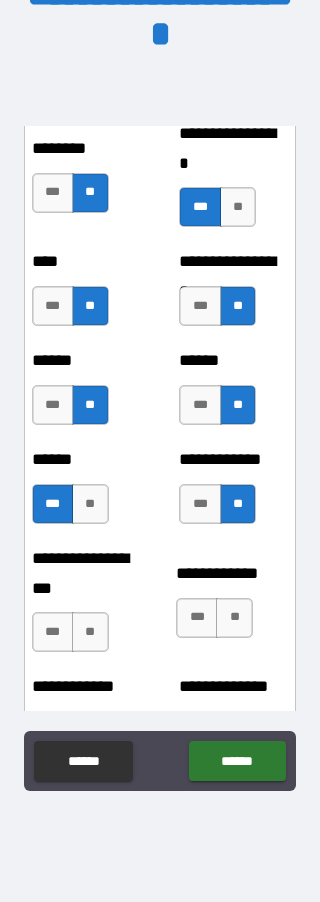 click on "***" at bounding box center [53, 632] 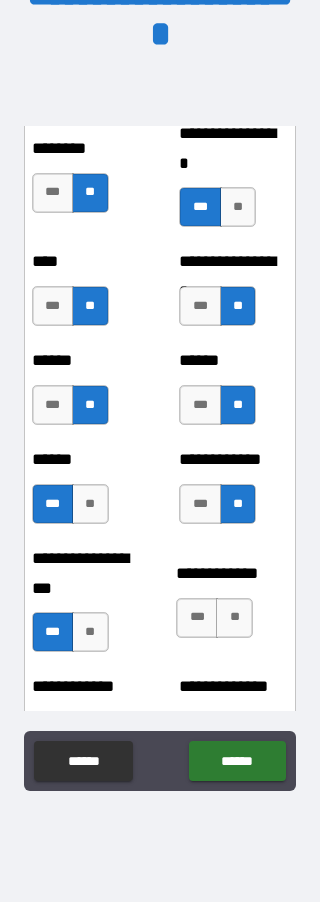 click on "**" at bounding box center (234, 618) 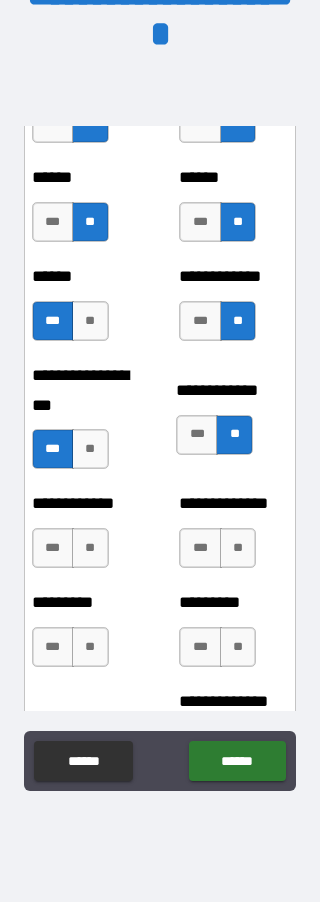scroll, scrollTop: 2702, scrollLeft: 0, axis: vertical 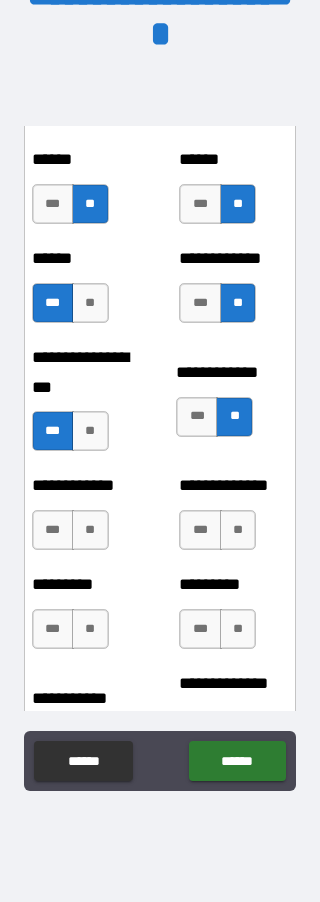 click on "**" at bounding box center [90, 530] 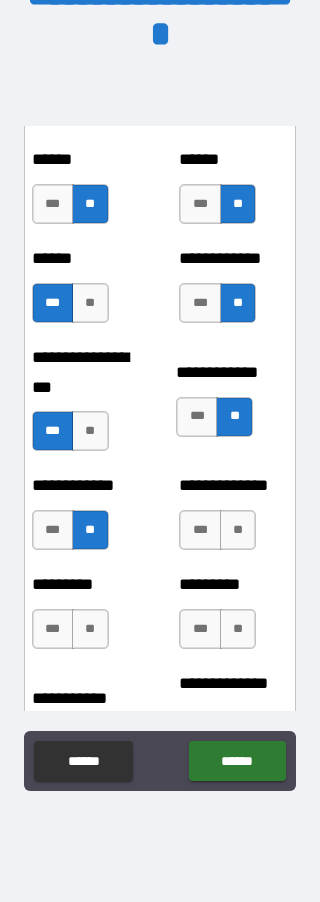 click on "**" at bounding box center [238, 530] 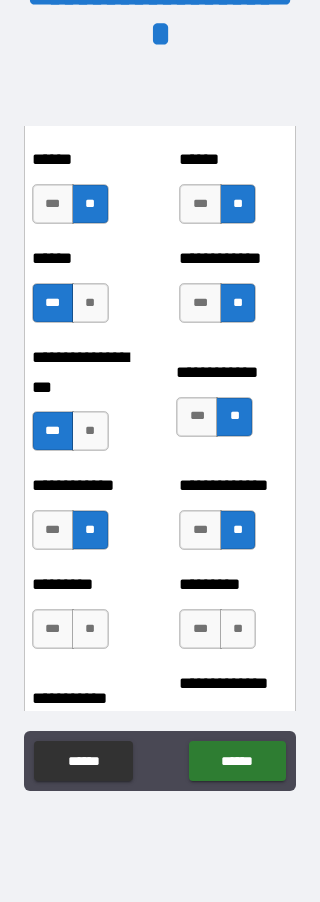 click on "**" at bounding box center [238, 629] 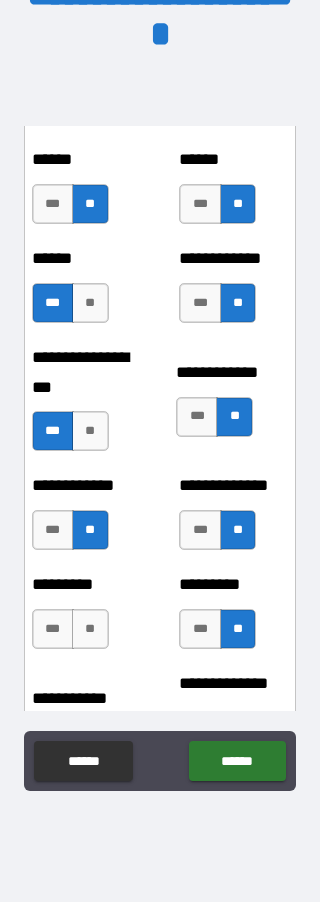click on "***" at bounding box center (53, 629) 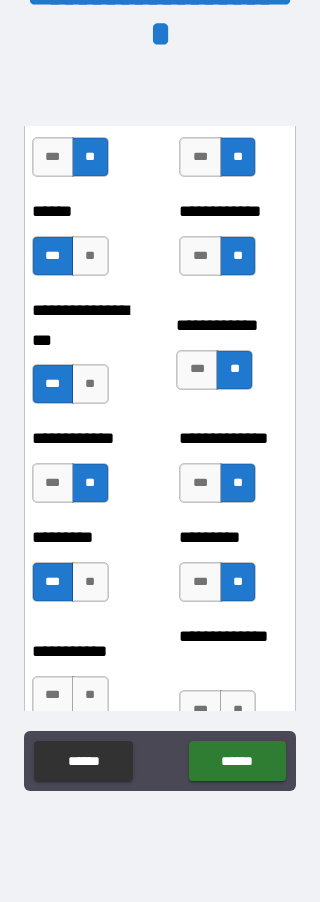 scroll, scrollTop: 2777, scrollLeft: 0, axis: vertical 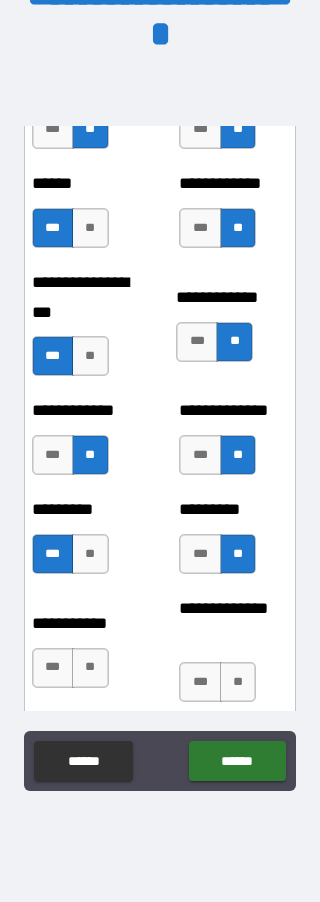click on "**********" at bounding box center [160, 407] 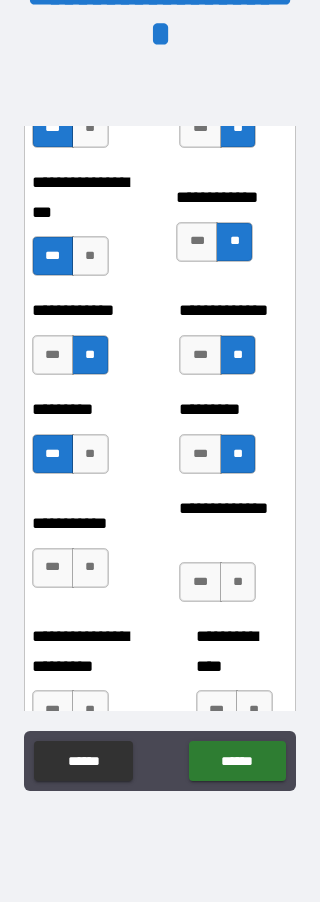 scroll, scrollTop: 2886, scrollLeft: 0, axis: vertical 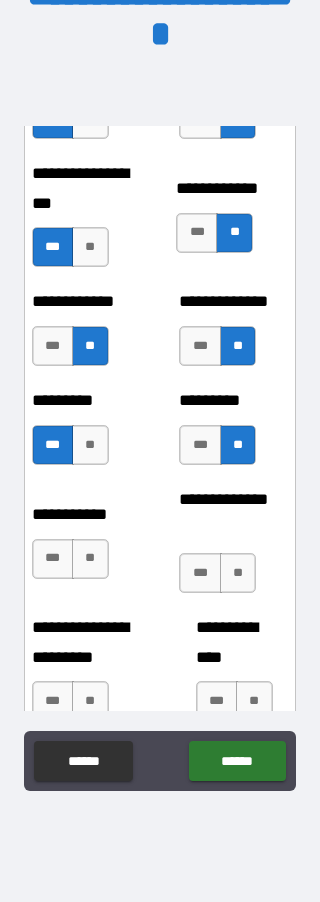 click on "**" at bounding box center (90, 559) 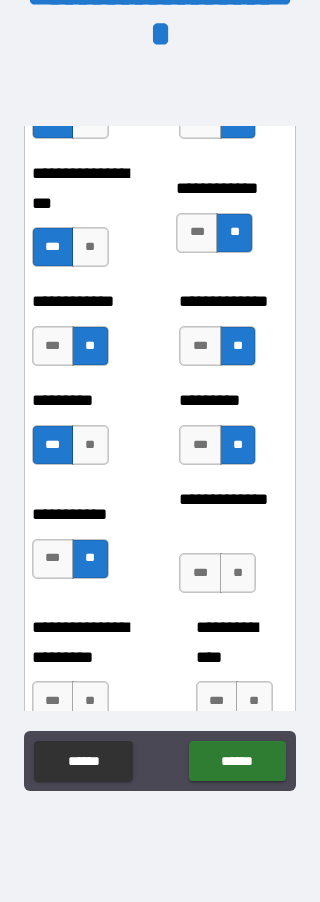 click on "**" at bounding box center [238, 573] 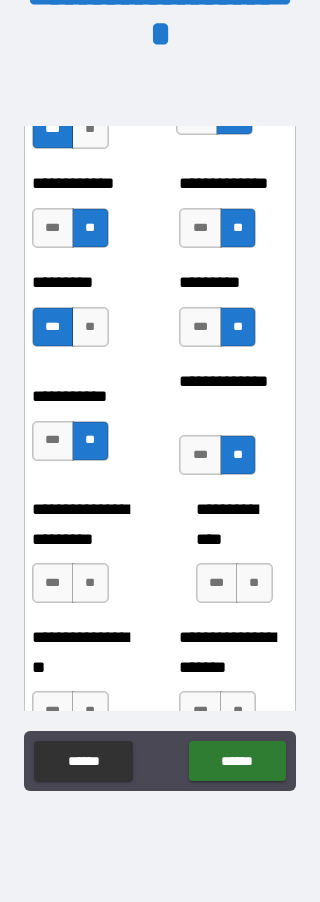 scroll, scrollTop: 3018, scrollLeft: 0, axis: vertical 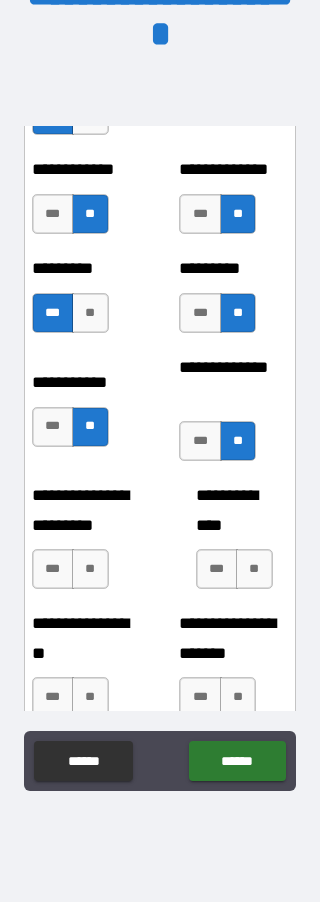 click on "**" at bounding box center [90, 569] 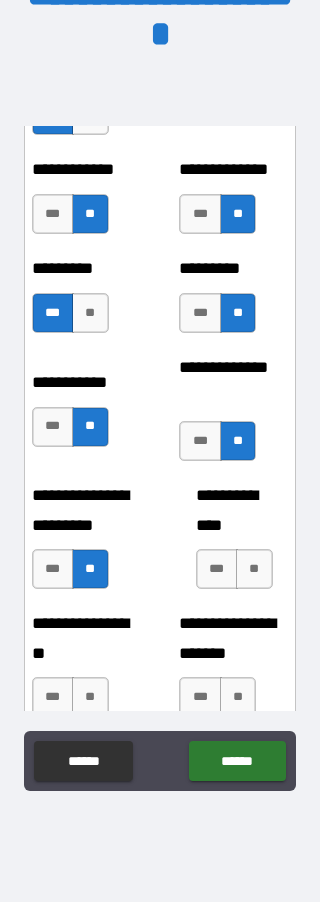 click on "*** **" at bounding box center [73, 574] 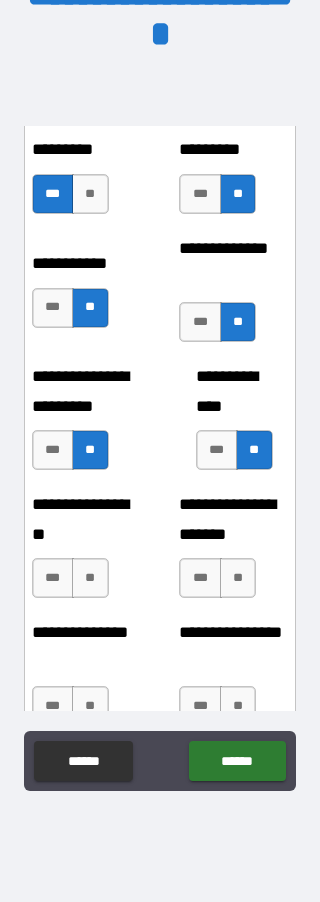 scroll, scrollTop: 3140, scrollLeft: 0, axis: vertical 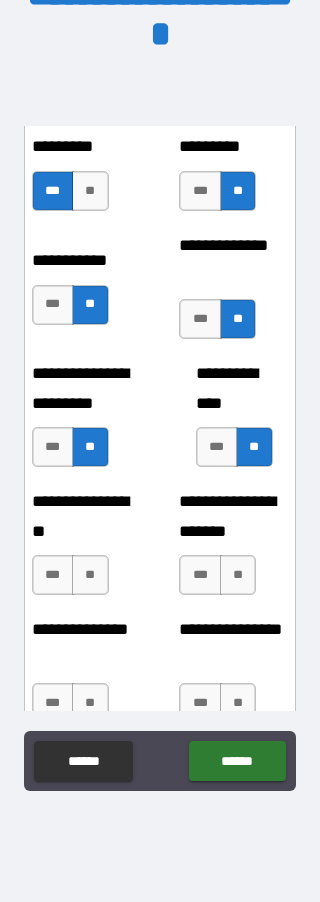 click on "**" at bounding box center [90, 575] 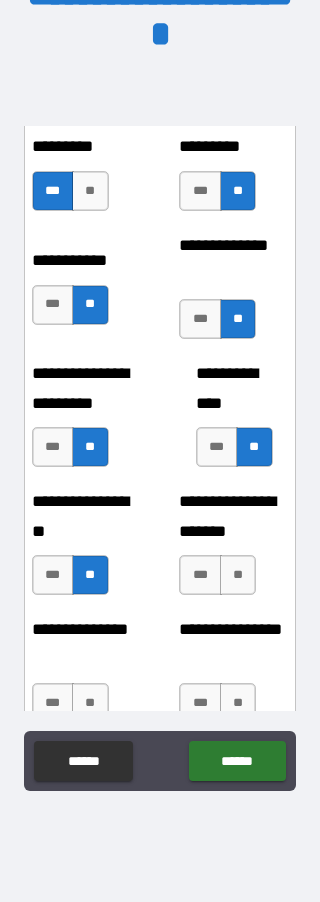 click on "**" at bounding box center [238, 575] 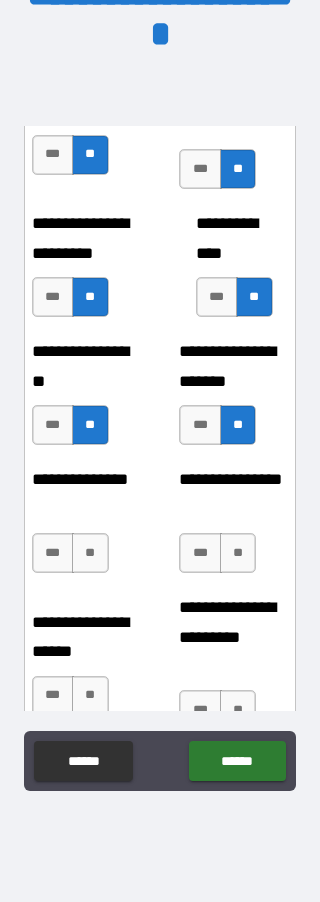 scroll, scrollTop: 3292, scrollLeft: 0, axis: vertical 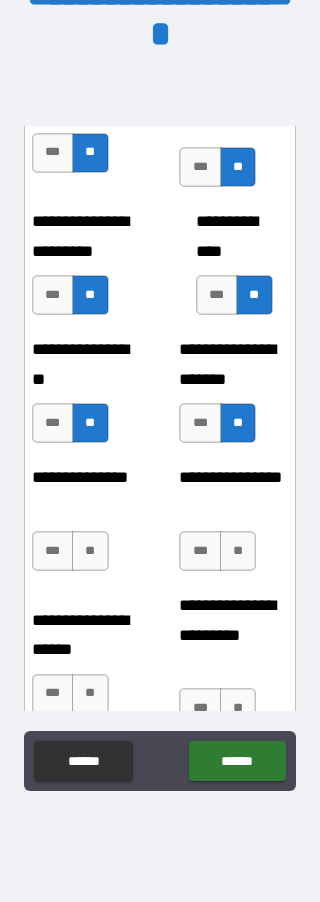 click on "**" at bounding box center (90, 551) 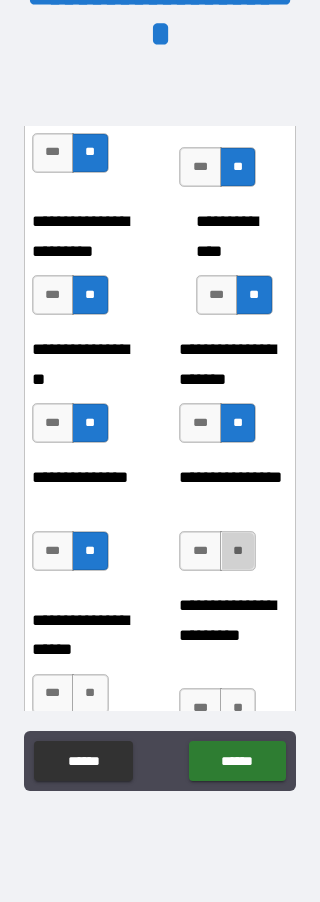 click on "**" at bounding box center [238, 551] 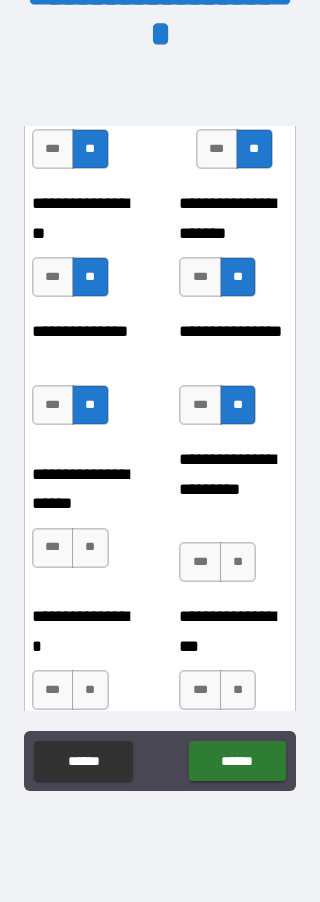 scroll, scrollTop: 3439, scrollLeft: 0, axis: vertical 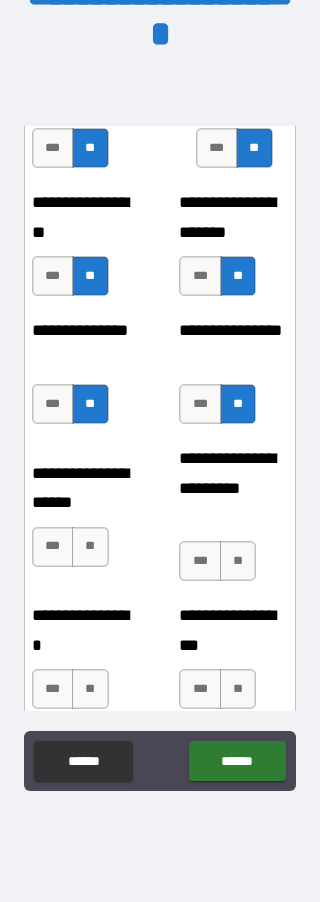 click on "**" at bounding box center (90, 547) 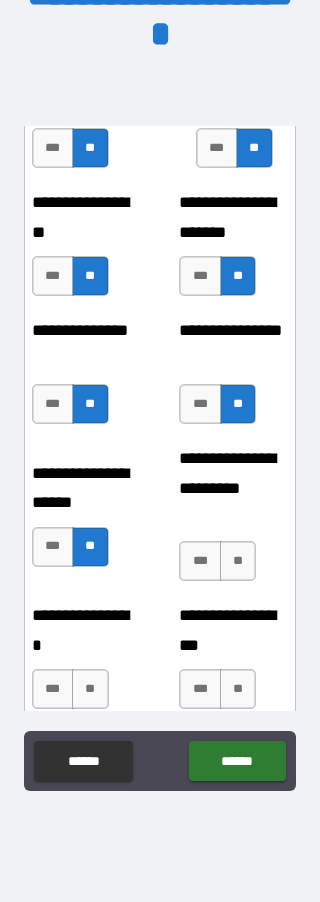 click on "**" at bounding box center [238, 561] 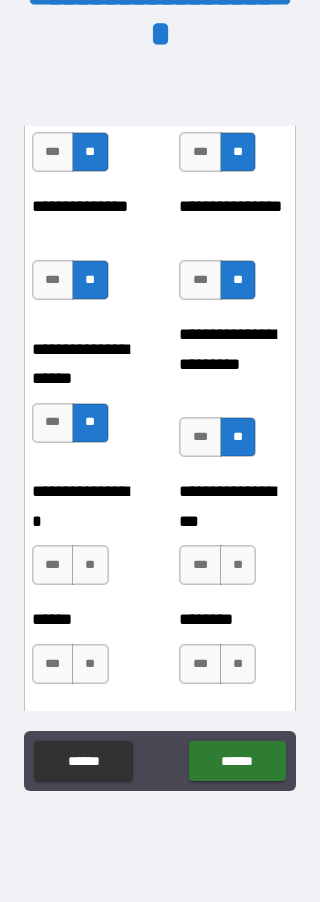 scroll, scrollTop: 3565, scrollLeft: 0, axis: vertical 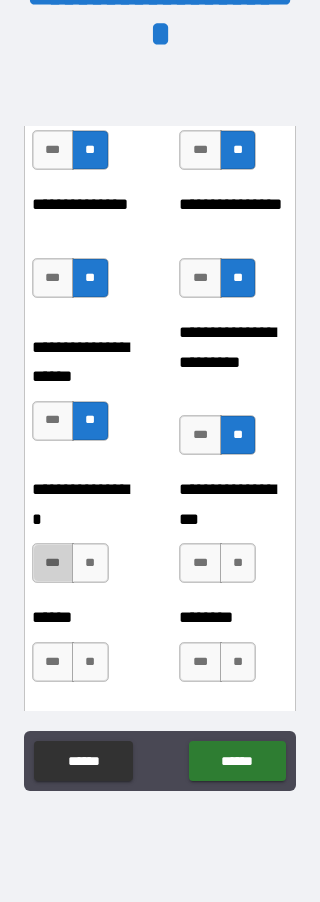 click on "***" at bounding box center (53, 563) 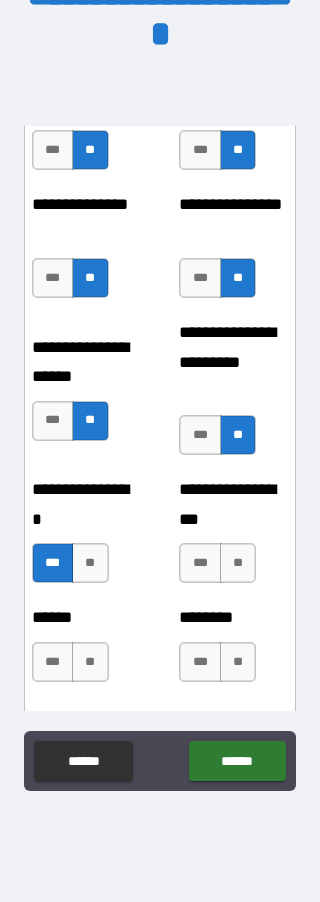 click on "**" at bounding box center (238, 563) 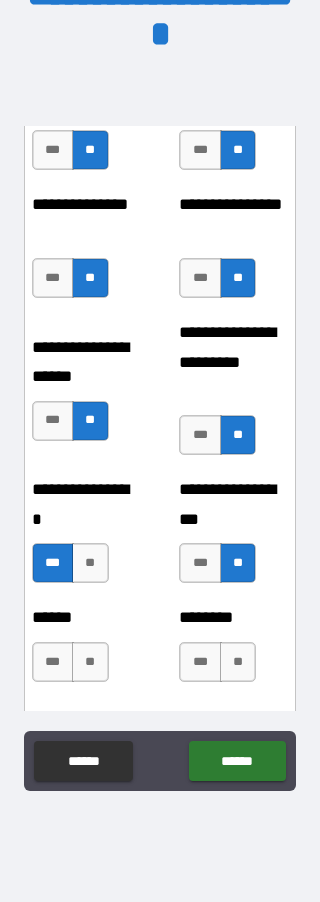 click on "**" at bounding box center [90, 662] 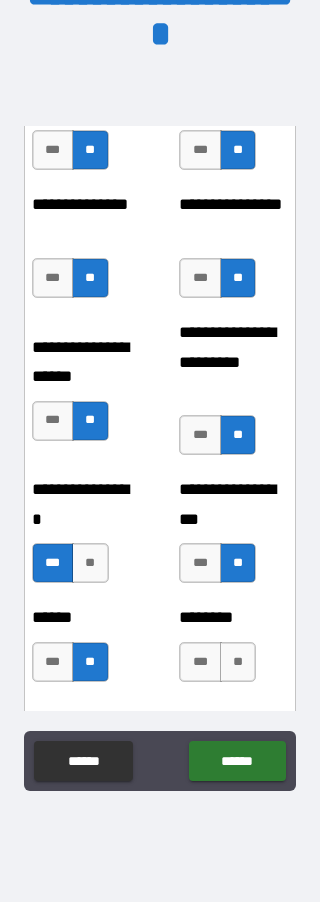 click on "**" at bounding box center [238, 662] 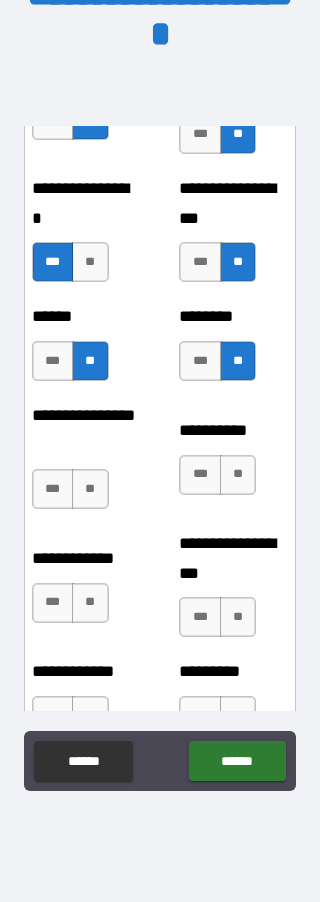 scroll, scrollTop: 3867, scrollLeft: 0, axis: vertical 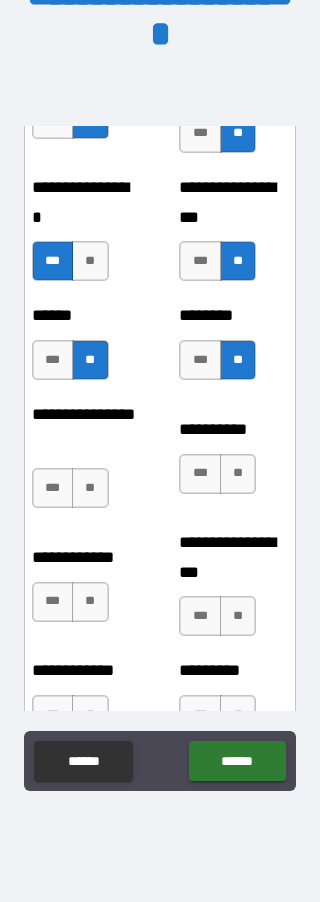 click on "**" at bounding box center [90, 488] 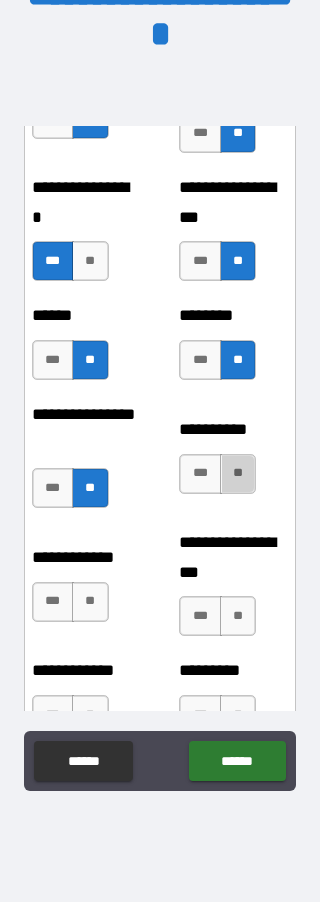 click on "**" at bounding box center (238, 474) 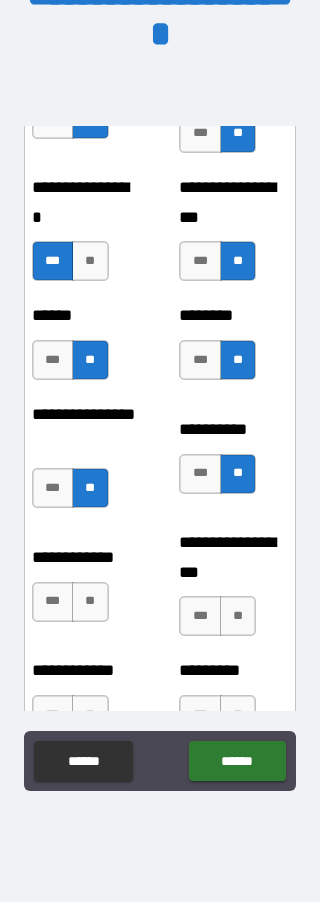 click on "**" at bounding box center (90, 602) 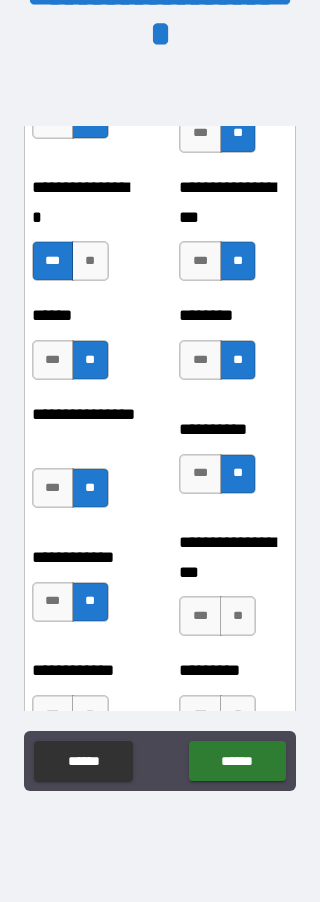 click on "**" at bounding box center [238, 616] 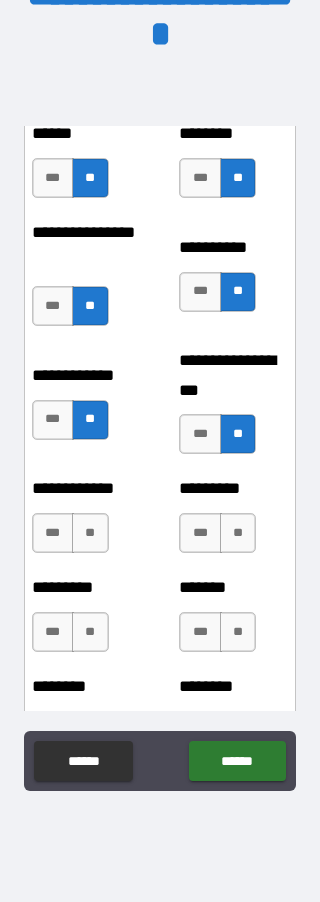 scroll, scrollTop: 4062, scrollLeft: 0, axis: vertical 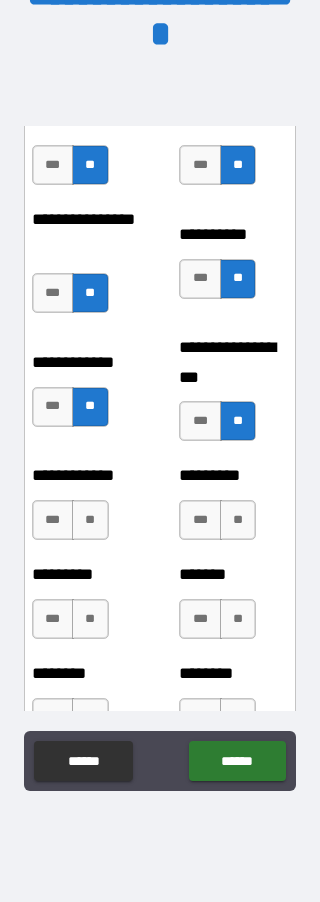 click on "**" at bounding box center (90, 520) 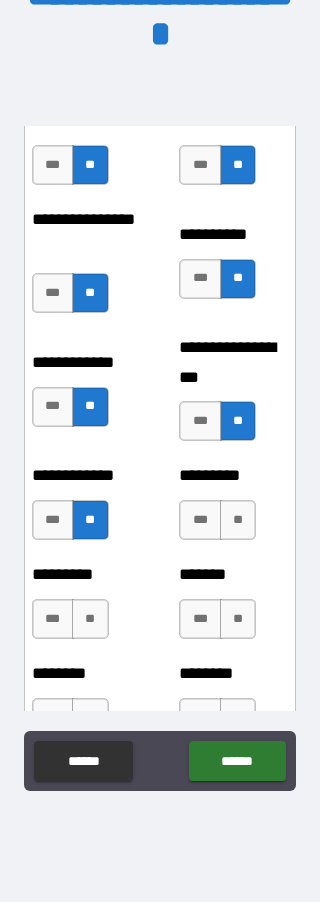 click on "**" at bounding box center [238, 520] 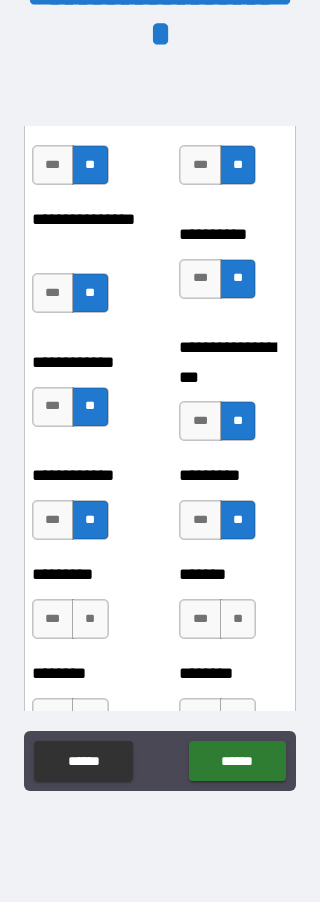 click on "***" at bounding box center [53, 619] 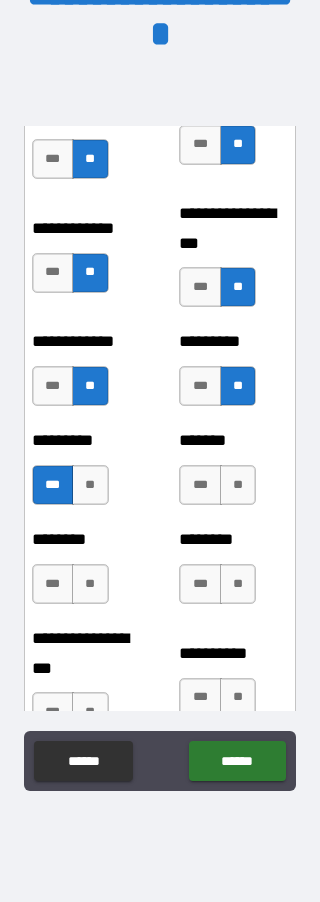 scroll, scrollTop: 4211, scrollLeft: 0, axis: vertical 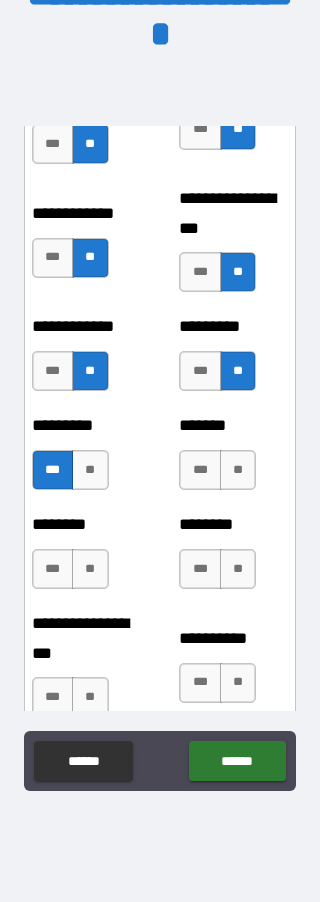 click on "**" at bounding box center (238, 470) 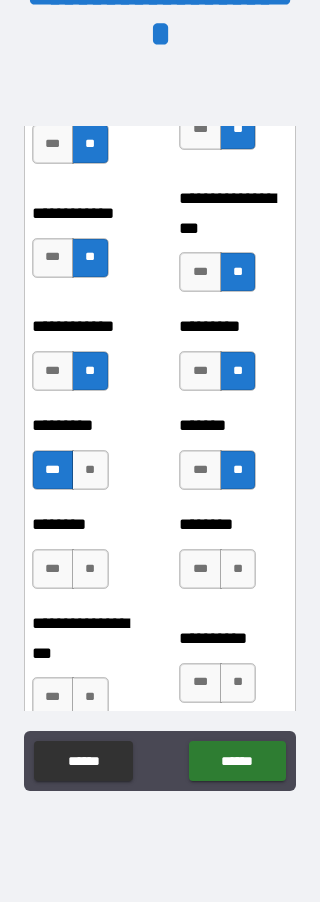 click on "**" at bounding box center [90, 569] 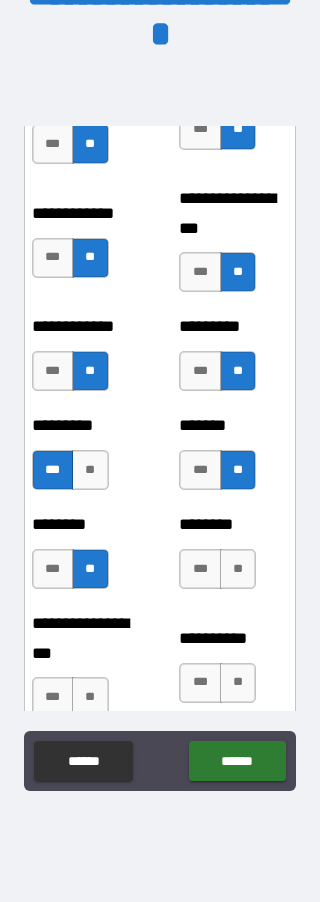 click on "**" at bounding box center (238, 569) 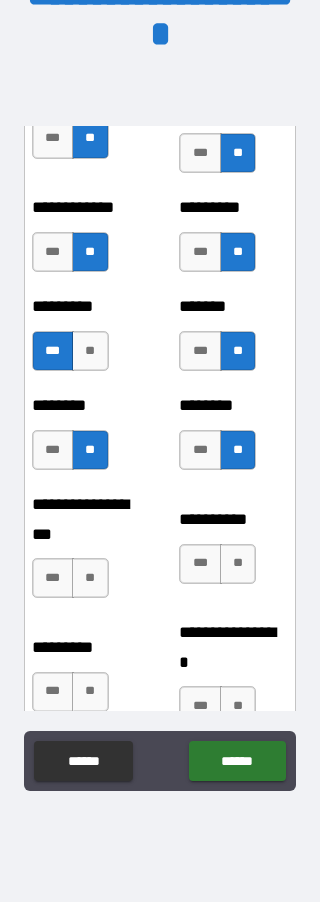 scroll, scrollTop: 4331, scrollLeft: 0, axis: vertical 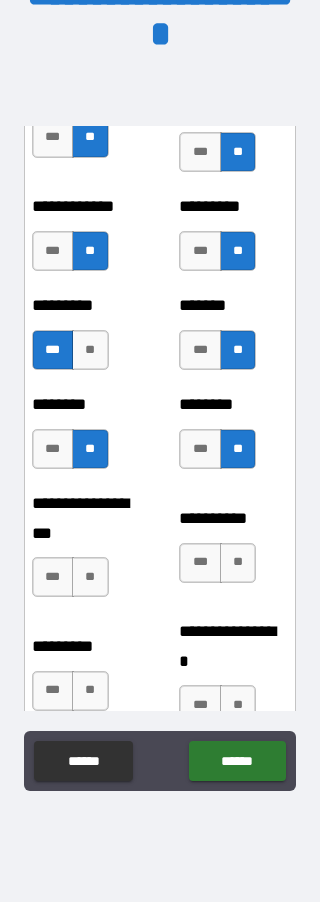 click on "**" at bounding box center [90, 577] 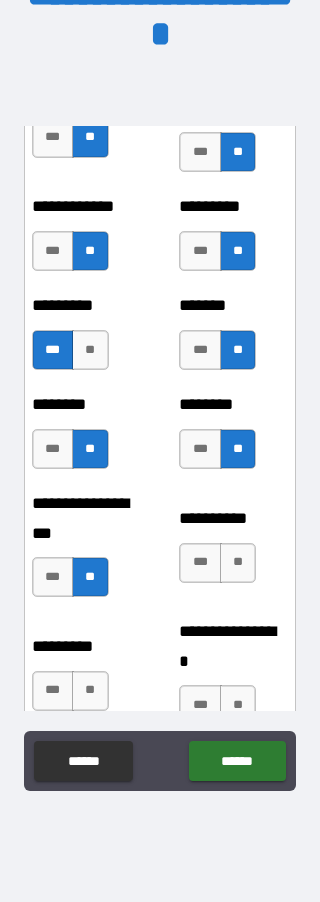 click on "**" at bounding box center [238, 563] 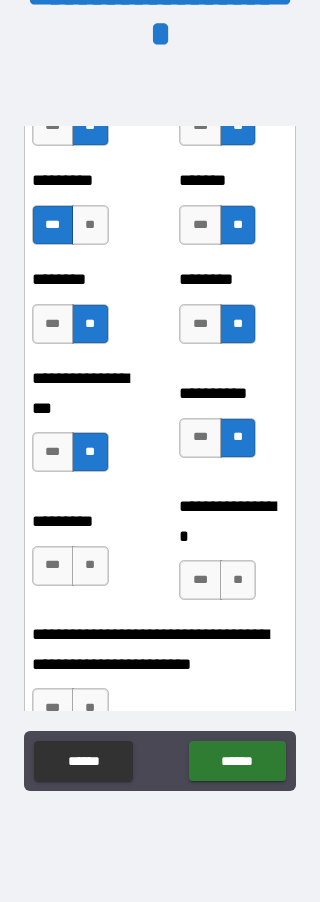 scroll, scrollTop: 4462, scrollLeft: 0, axis: vertical 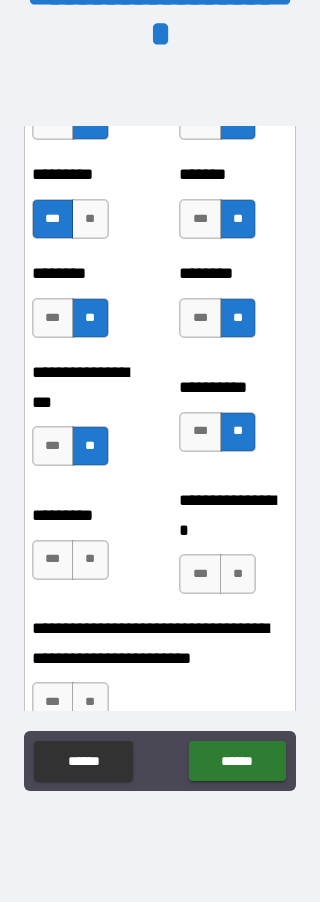 click on "**" at bounding box center [90, 560] 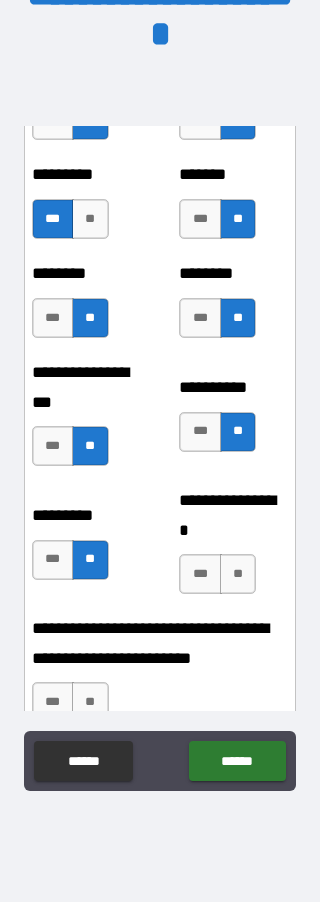 click on "**" at bounding box center (238, 574) 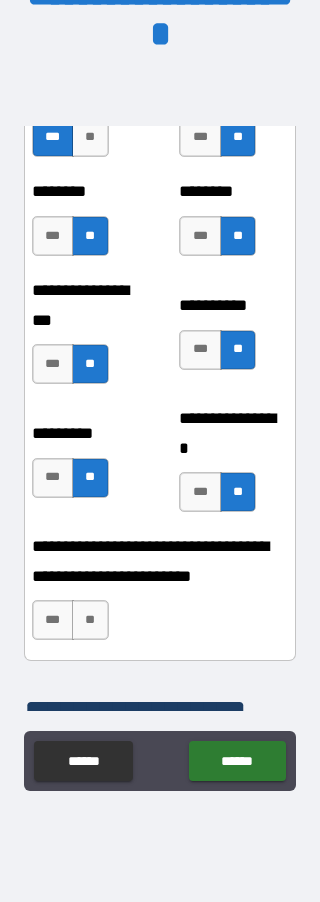 scroll, scrollTop: 4549, scrollLeft: 0, axis: vertical 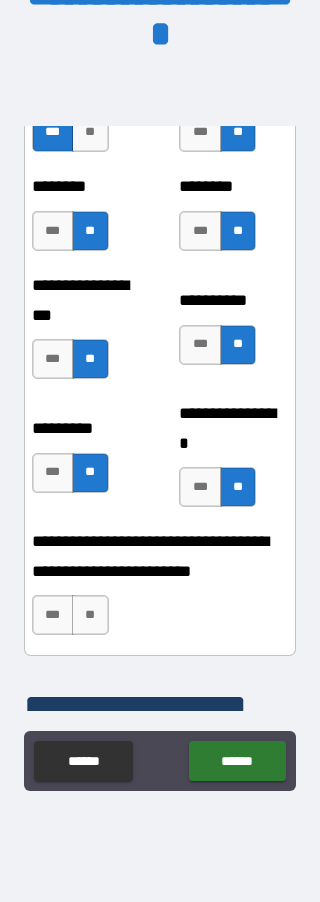 click on "**" at bounding box center [90, 615] 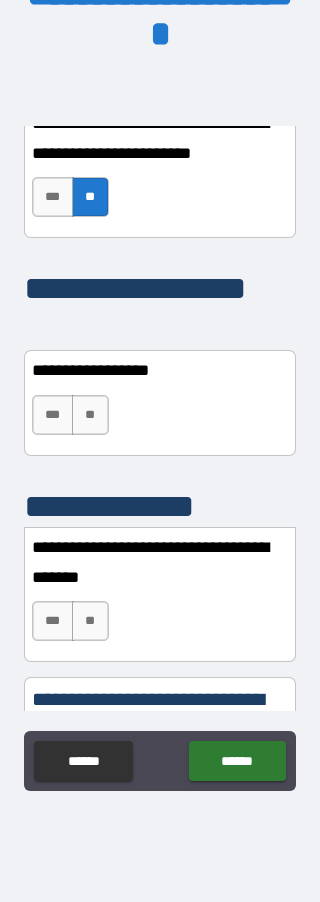 scroll, scrollTop: 4970, scrollLeft: 0, axis: vertical 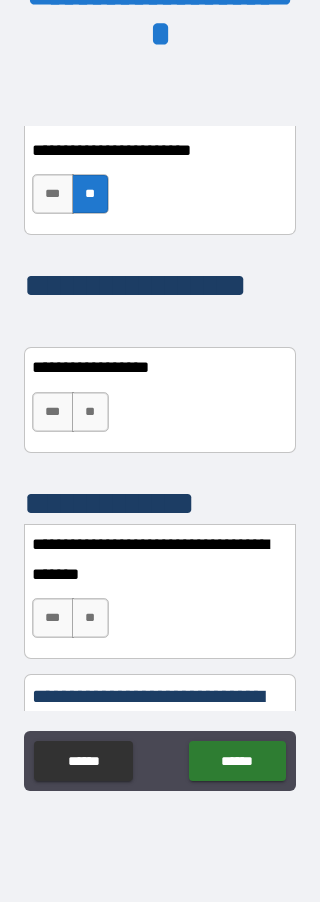 click on "**" at bounding box center [90, 618] 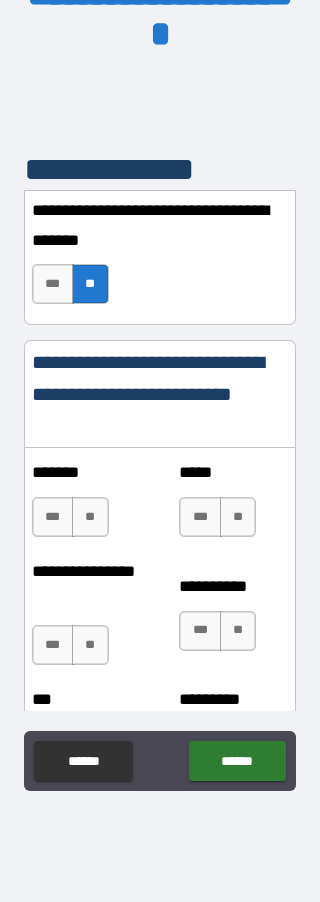 scroll, scrollTop: 5305, scrollLeft: 0, axis: vertical 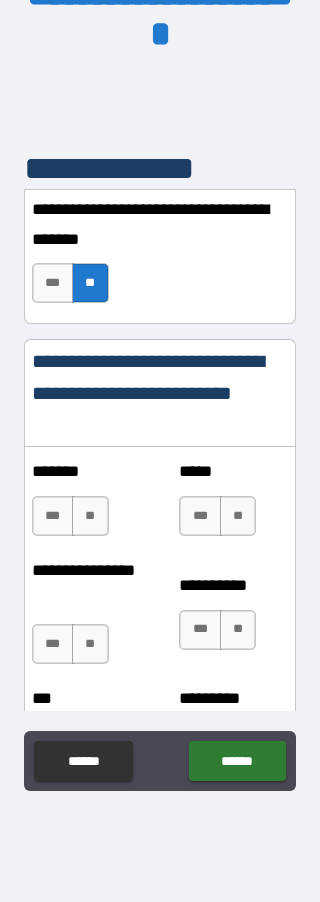 click on "***" at bounding box center [53, 516] 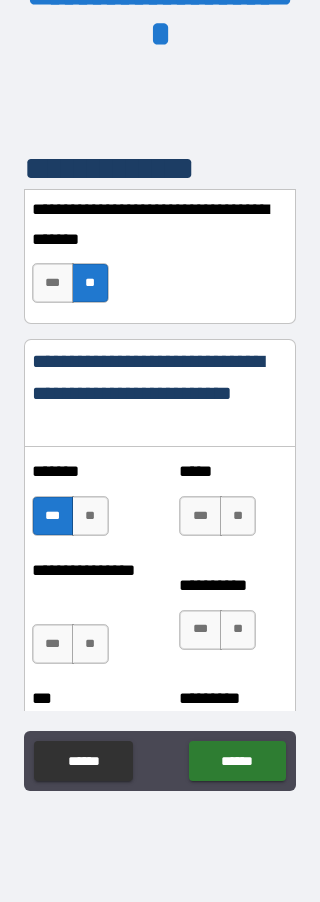 click on "**" at bounding box center [238, 516] 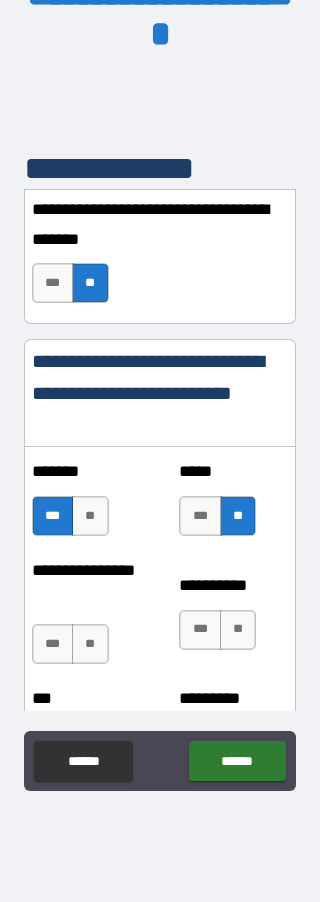 click on "**" at bounding box center [90, 644] 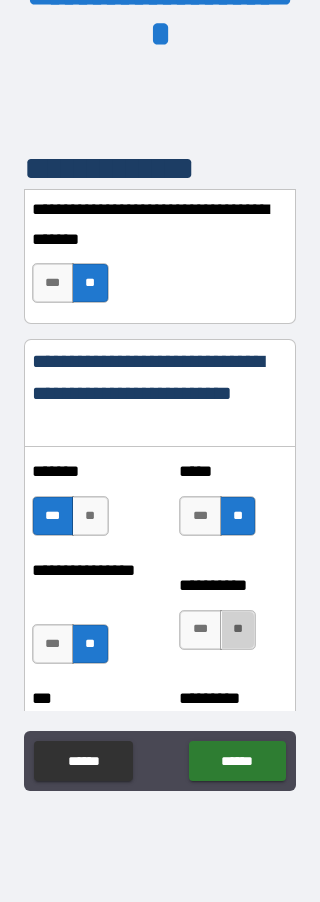 click on "**" at bounding box center [238, 630] 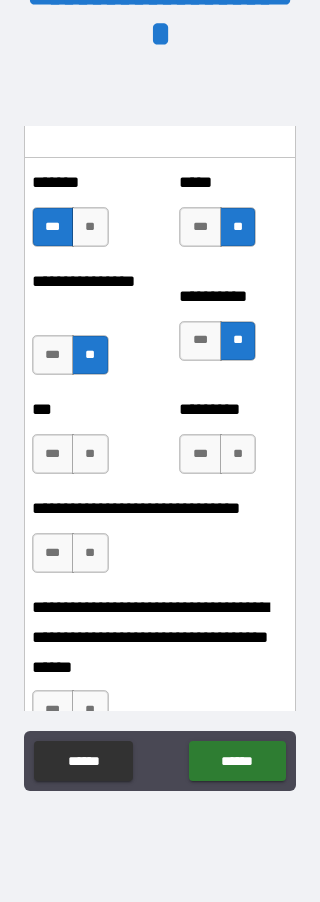scroll, scrollTop: 5601, scrollLeft: 0, axis: vertical 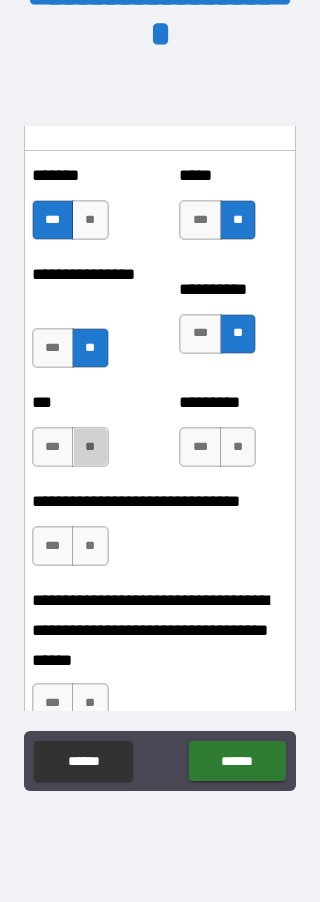 click on "**" at bounding box center (90, 447) 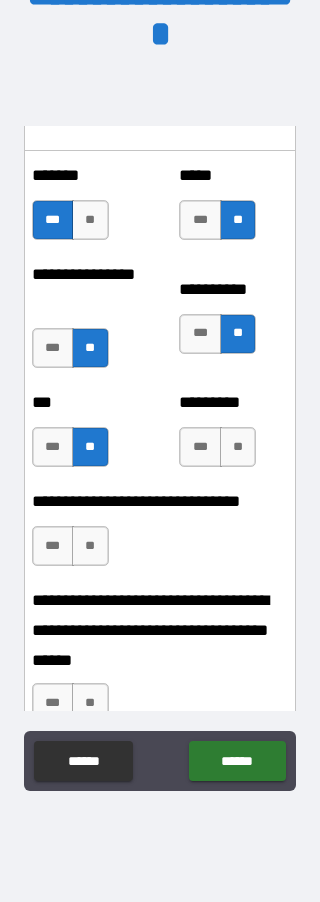 click on "**" at bounding box center [238, 447] 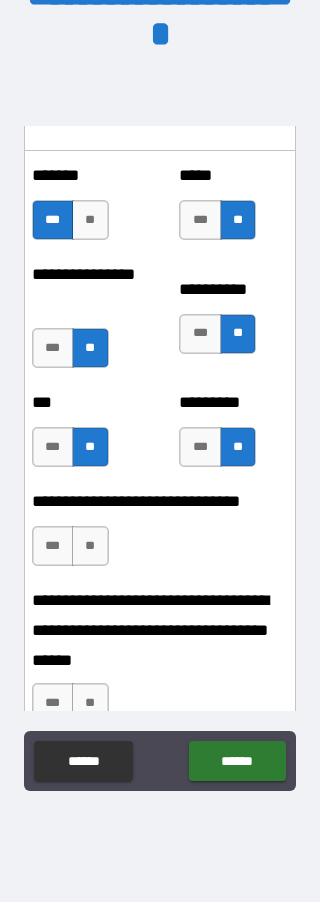 click on "**" at bounding box center [90, 546] 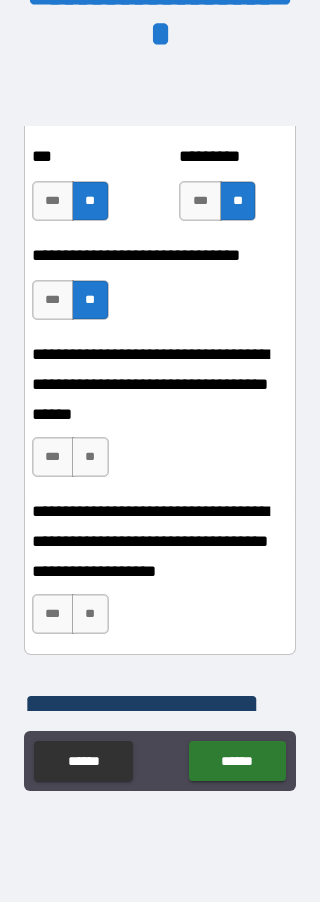 scroll, scrollTop: 5848, scrollLeft: 0, axis: vertical 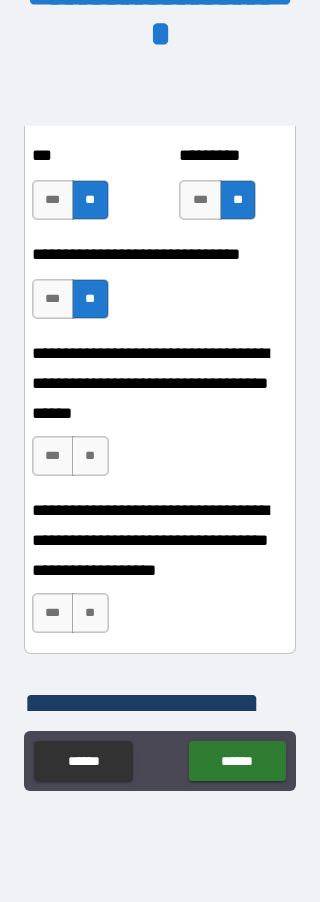 click on "**" at bounding box center (90, 456) 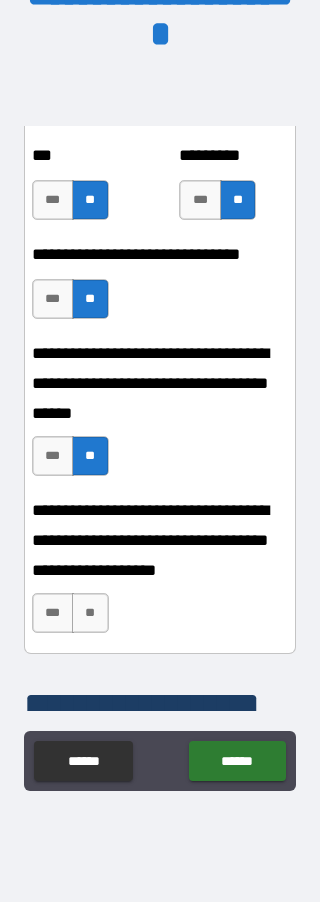 click on "**" at bounding box center [90, 613] 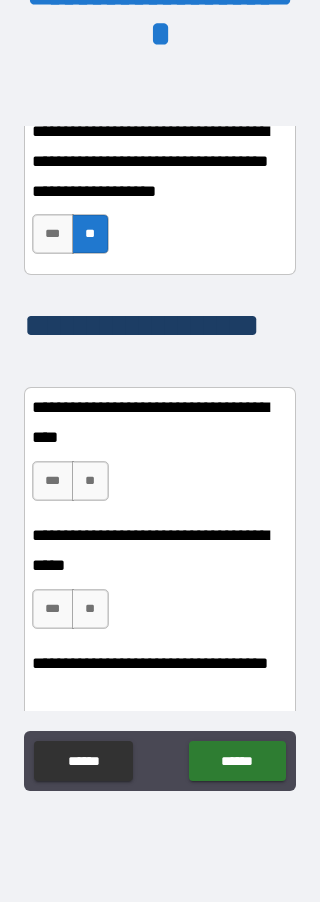 scroll, scrollTop: 6227, scrollLeft: 0, axis: vertical 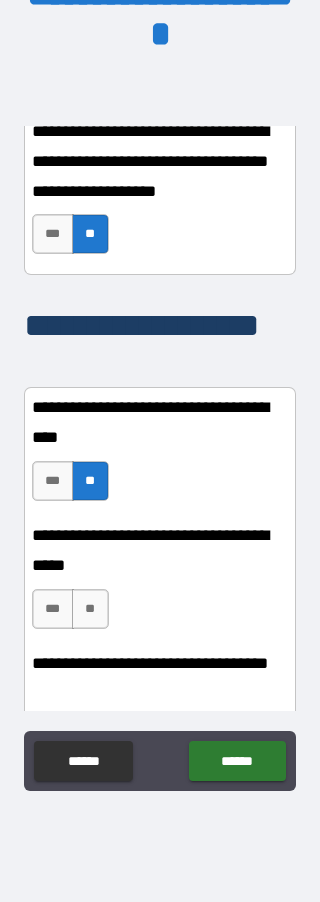click on "***" at bounding box center (53, 481) 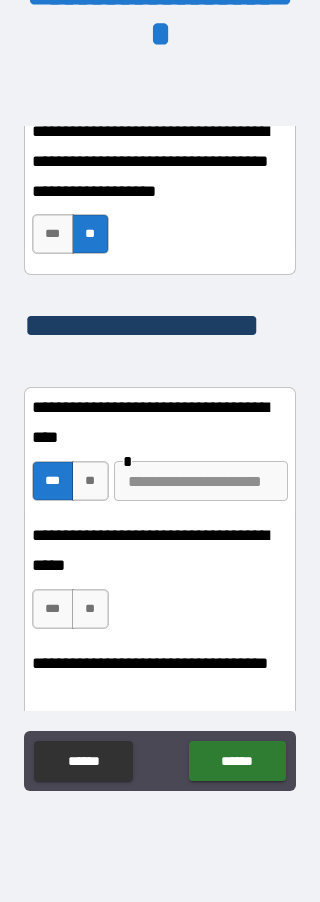 click at bounding box center (201, 481) 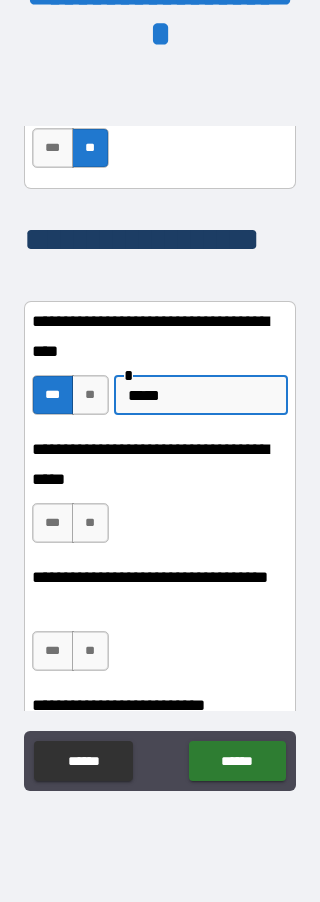 scroll, scrollTop: 6315, scrollLeft: 0, axis: vertical 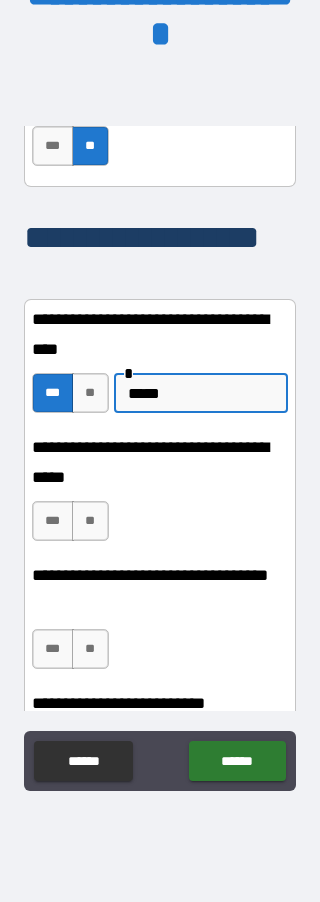 type on "*****" 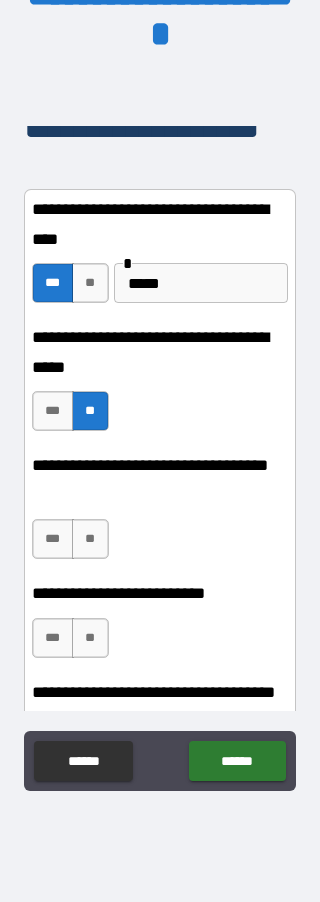 scroll, scrollTop: 6426, scrollLeft: 0, axis: vertical 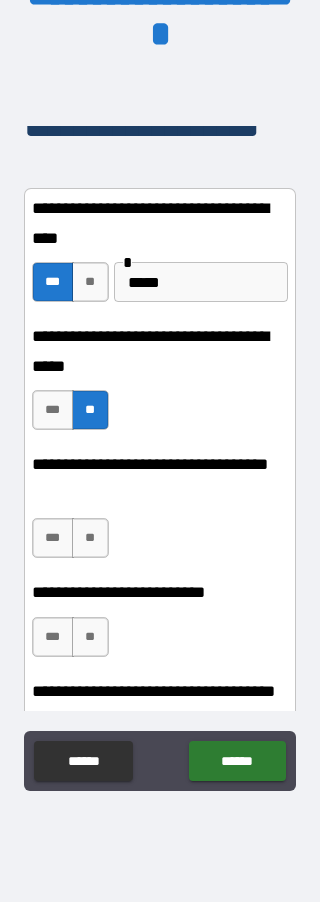 click on "***" at bounding box center [53, 538] 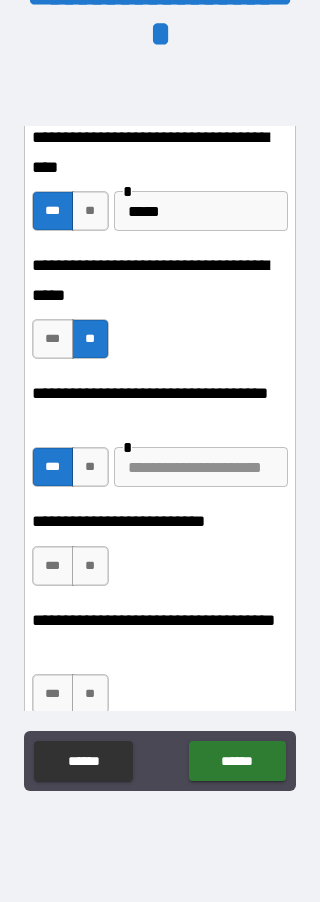 scroll, scrollTop: 6540, scrollLeft: 0, axis: vertical 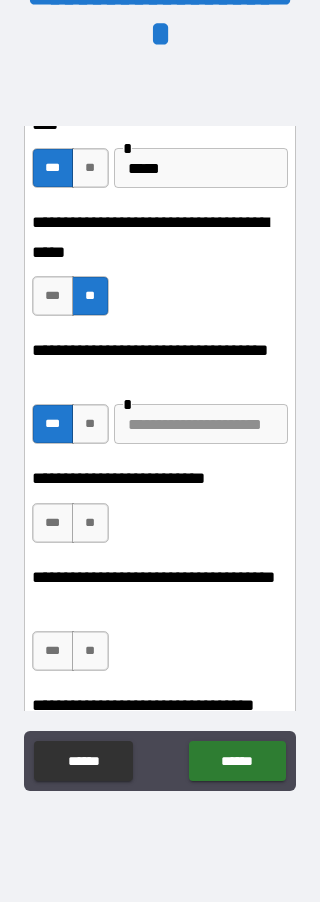 click on "**" at bounding box center (90, 523) 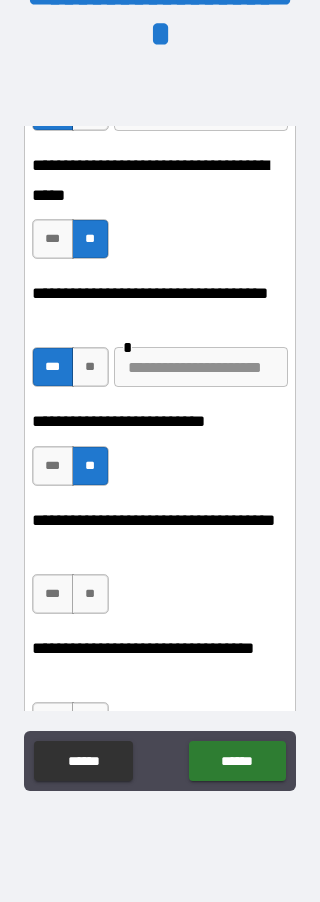 scroll, scrollTop: 6598, scrollLeft: 0, axis: vertical 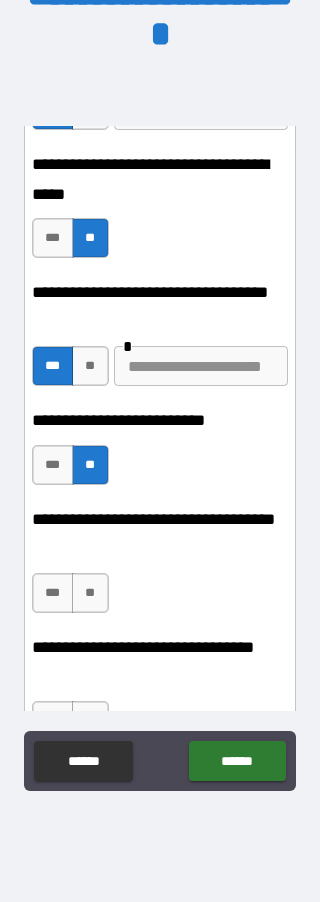click on "**" at bounding box center (90, 593) 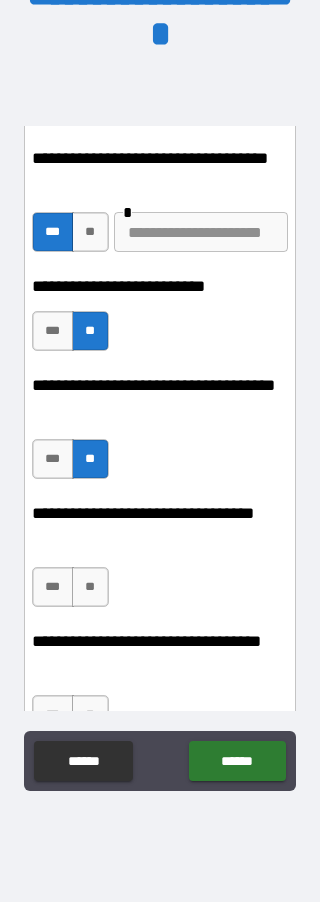 scroll, scrollTop: 6749, scrollLeft: 0, axis: vertical 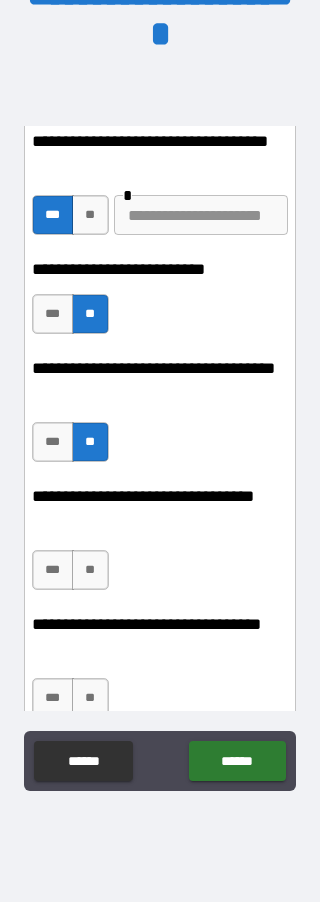 click on "**" at bounding box center [90, 570] 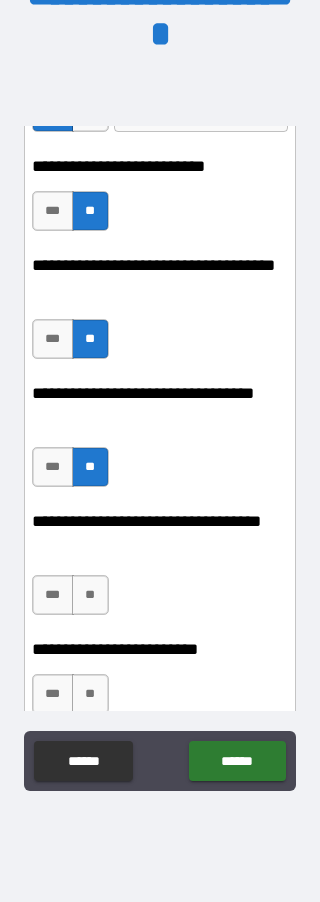 scroll, scrollTop: 6860, scrollLeft: 0, axis: vertical 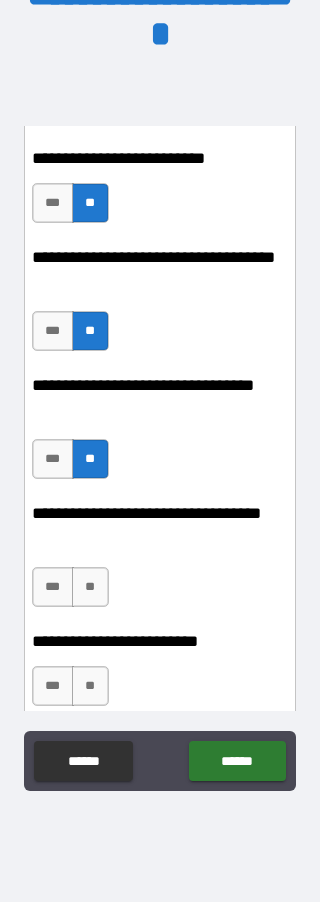 click on "**" at bounding box center (90, 587) 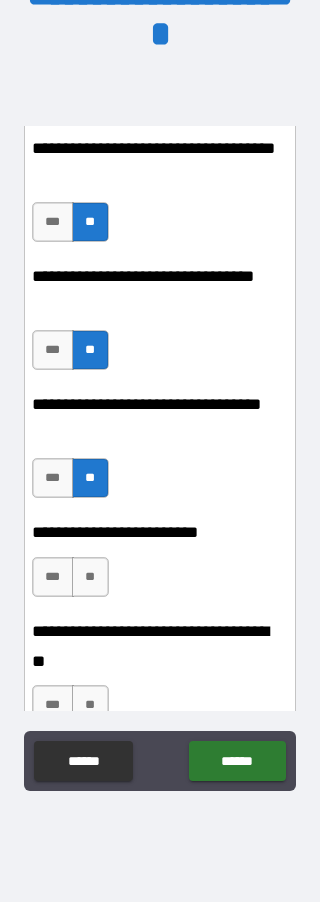 scroll, scrollTop: 6972, scrollLeft: 0, axis: vertical 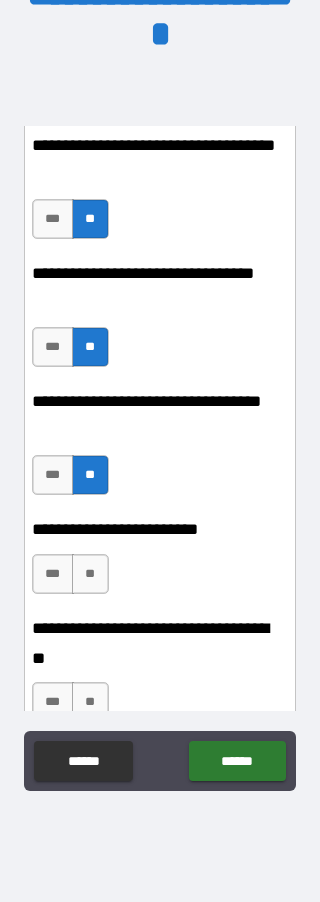click on "**" at bounding box center [90, 574] 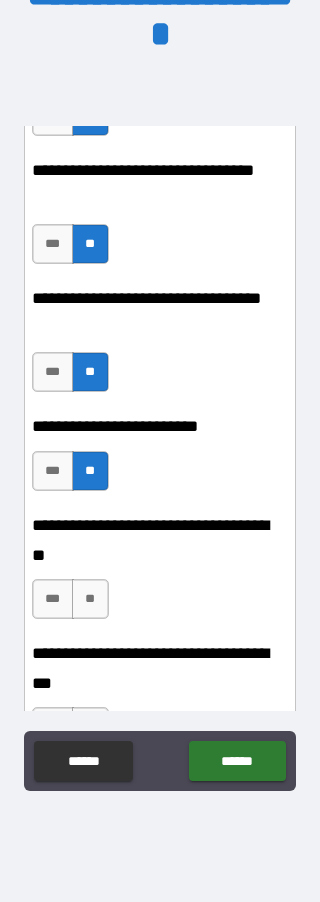 scroll, scrollTop: 7076, scrollLeft: 0, axis: vertical 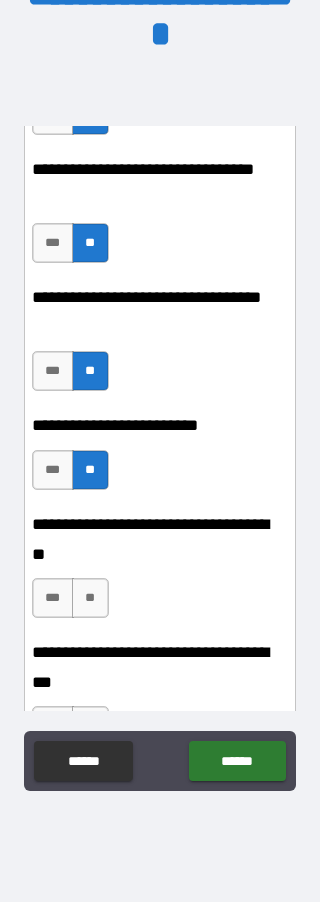 click on "**" at bounding box center [90, 598] 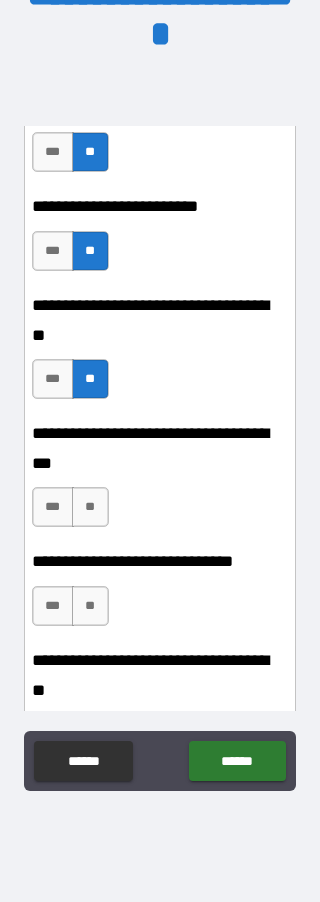 scroll, scrollTop: 7313, scrollLeft: 0, axis: vertical 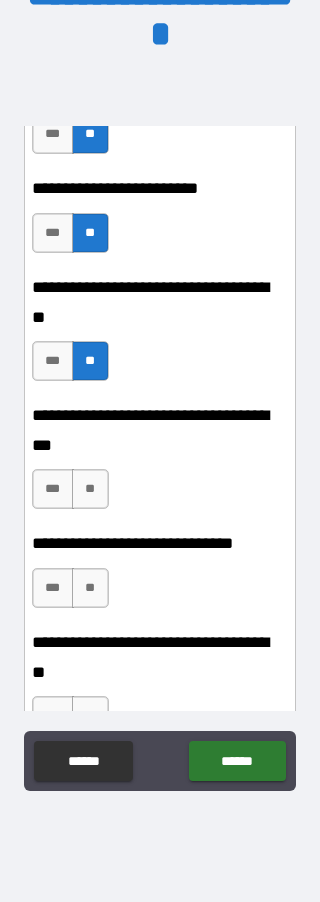 click on "**" at bounding box center [90, 489] 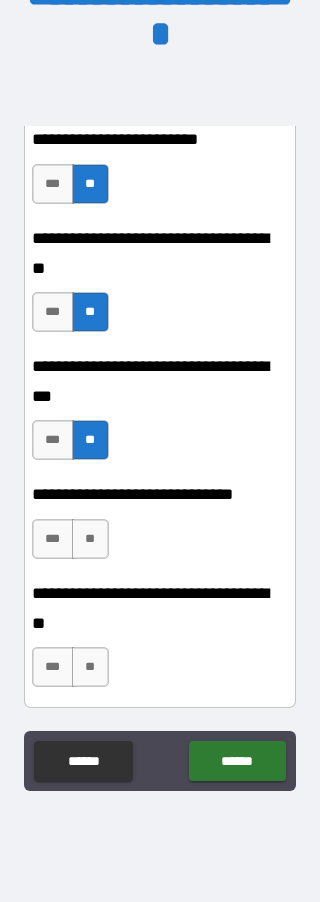 scroll, scrollTop: 7365, scrollLeft: 0, axis: vertical 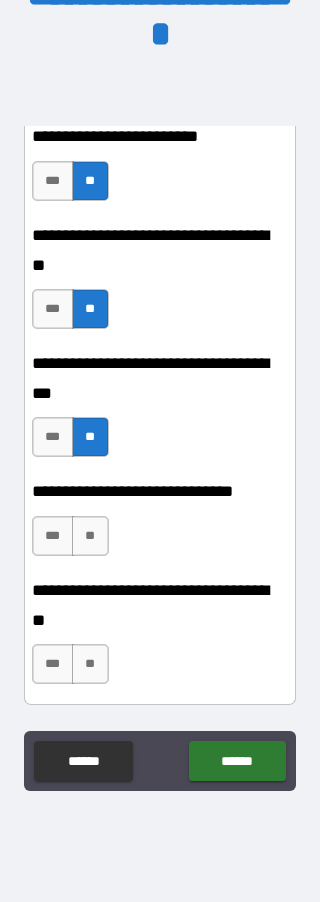 click on "**" at bounding box center (90, 536) 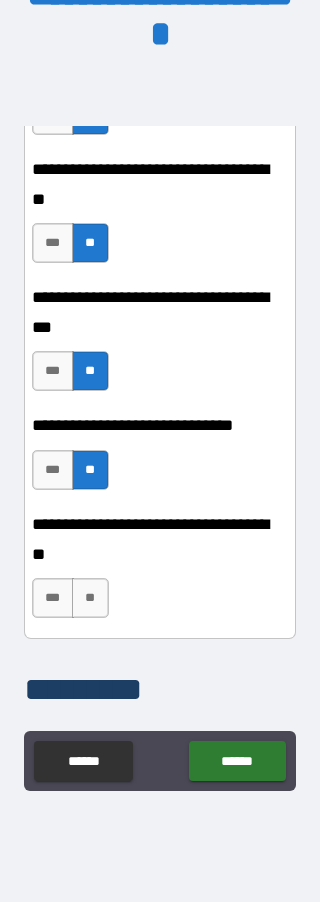 scroll, scrollTop: 7433, scrollLeft: 0, axis: vertical 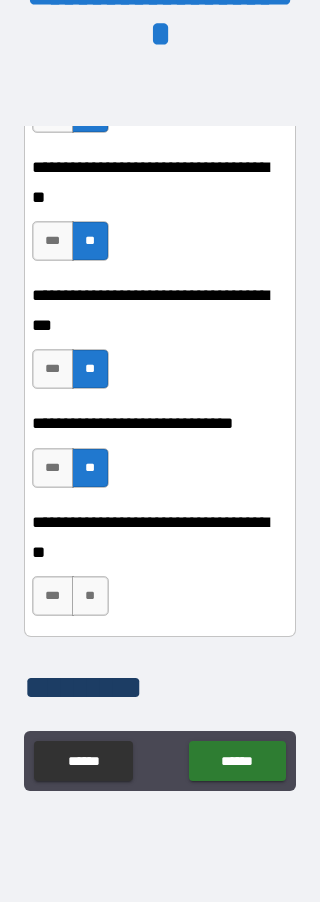 click on "**" at bounding box center (90, 596) 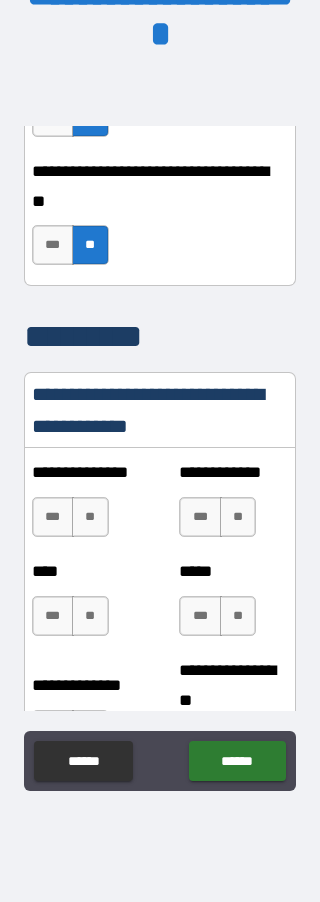 scroll, scrollTop: 7797, scrollLeft: 0, axis: vertical 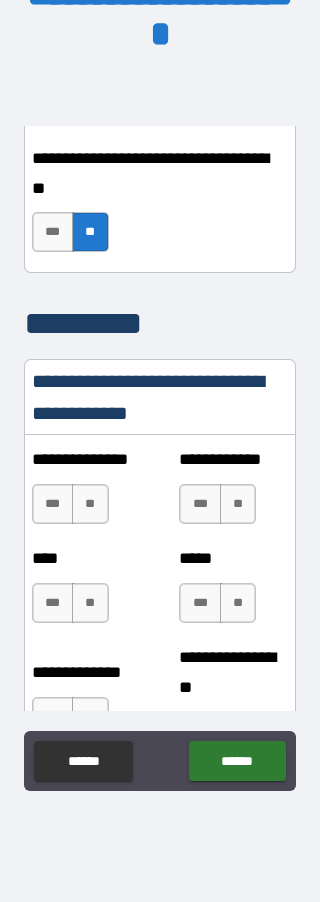 click on "***" at bounding box center [53, 504] 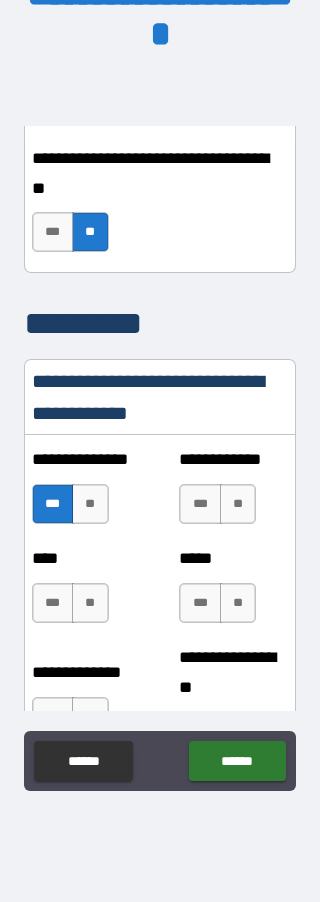 click on "***" at bounding box center [200, 504] 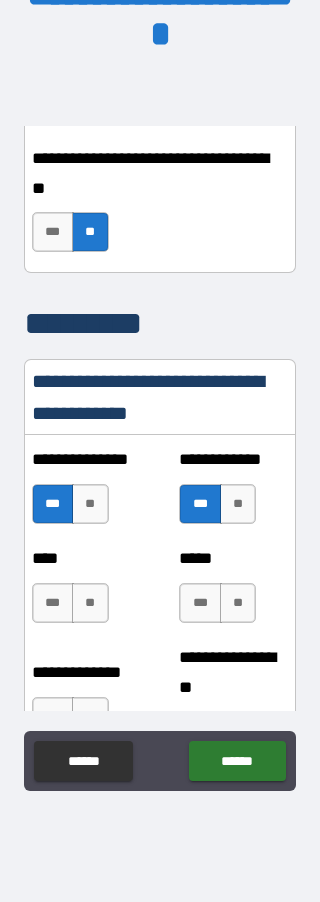 click on "**" at bounding box center [90, 603] 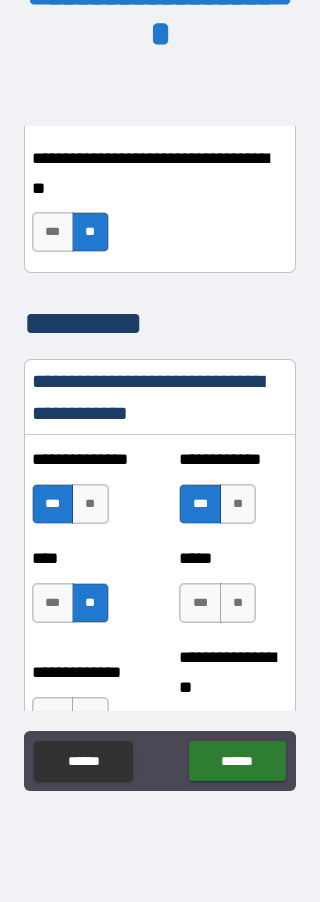 click on "**" at bounding box center (238, 603) 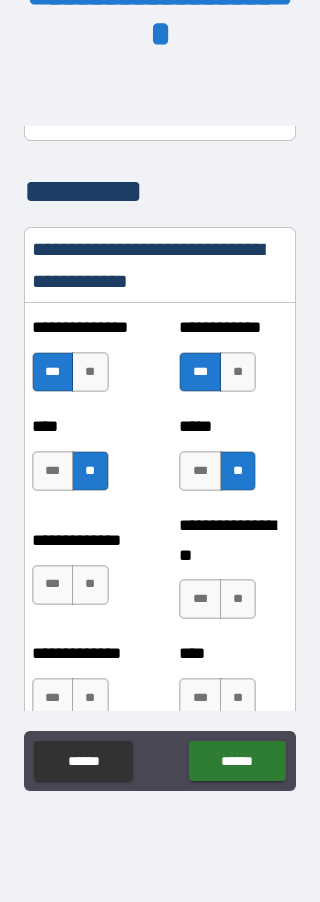 scroll, scrollTop: 7931, scrollLeft: 0, axis: vertical 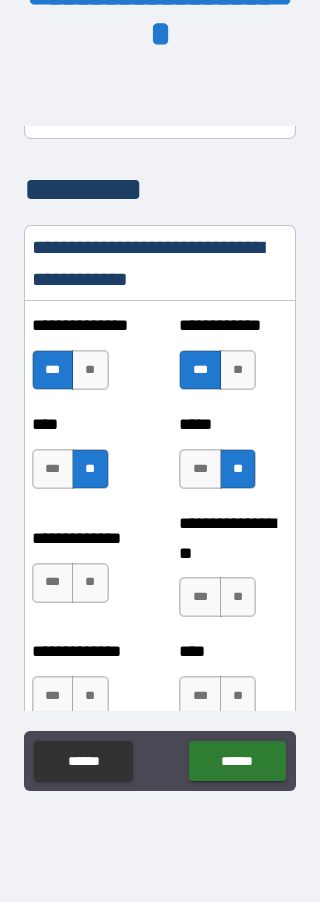 click on "**" at bounding box center [90, 583] 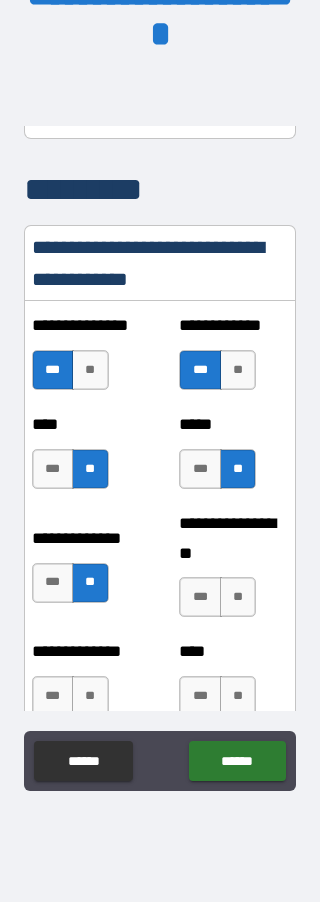 click on "**" at bounding box center [238, 370] 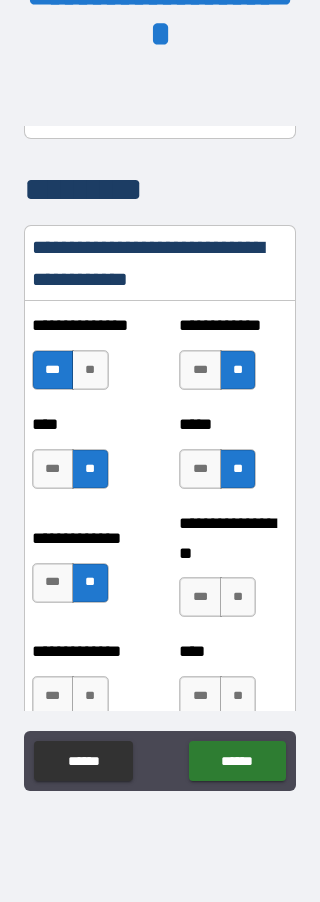 click on "***" at bounding box center (200, 597) 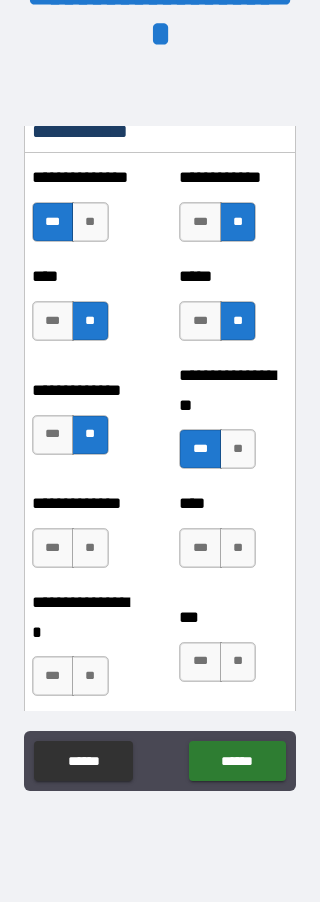 scroll, scrollTop: 8080, scrollLeft: 0, axis: vertical 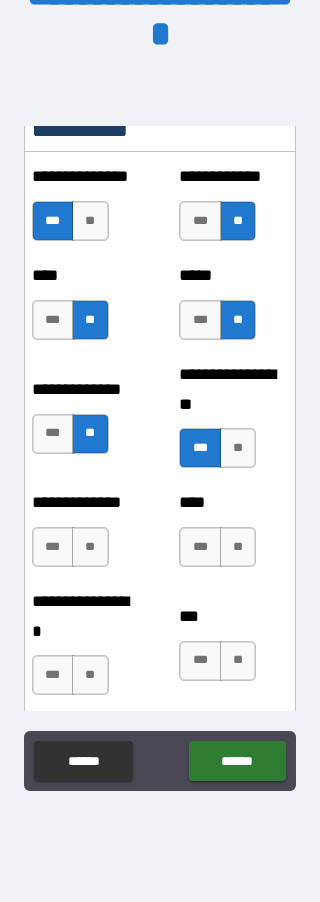 click on "**" at bounding box center [90, 547] 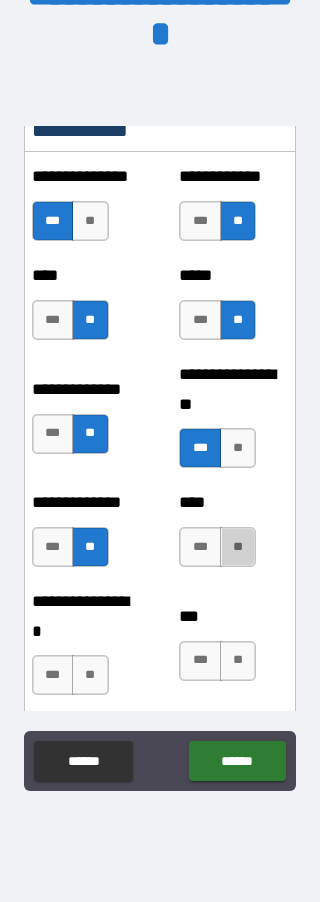 click on "**" at bounding box center (238, 547) 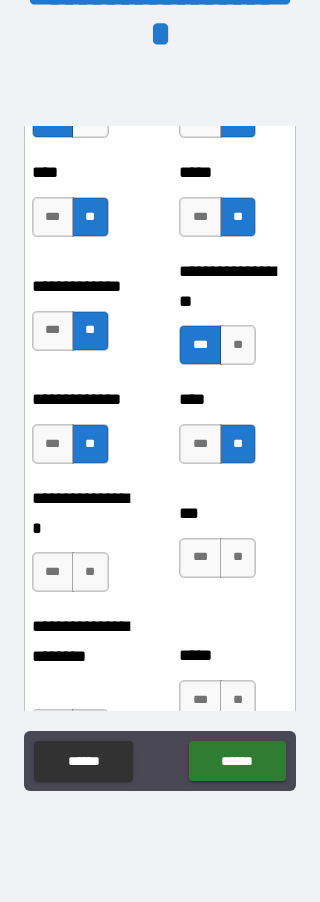 scroll, scrollTop: 8185, scrollLeft: 0, axis: vertical 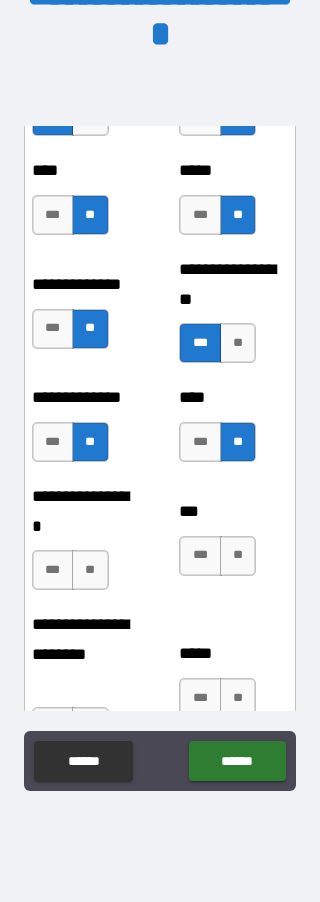 click on "**" at bounding box center (90, 570) 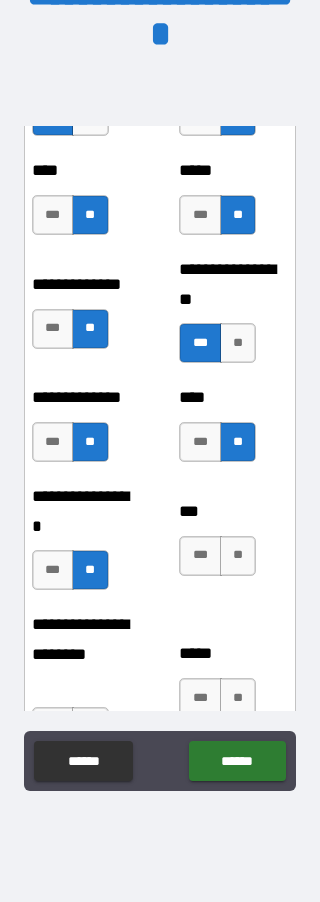 click on "***" at bounding box center [200, 556] 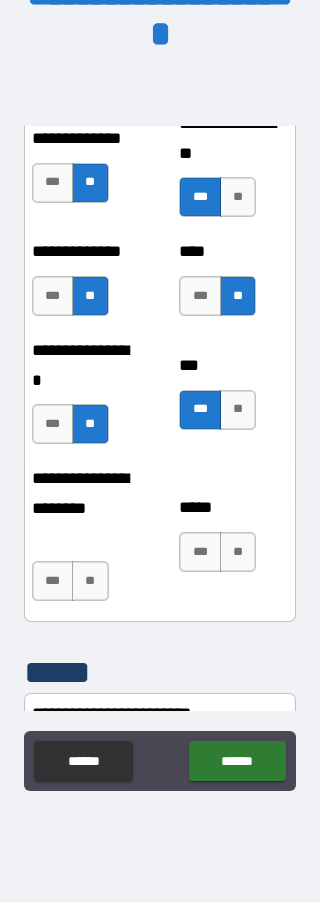 scroll, scrollTop: 8332, scrollLeft: 0, axis: vertical 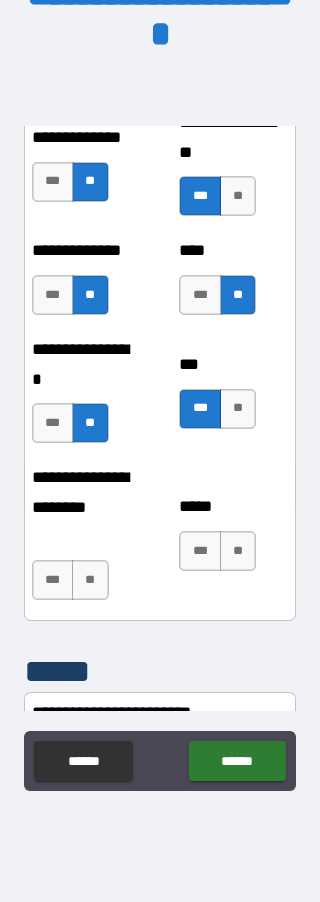 click on "**" at bounding box center (90, 580) 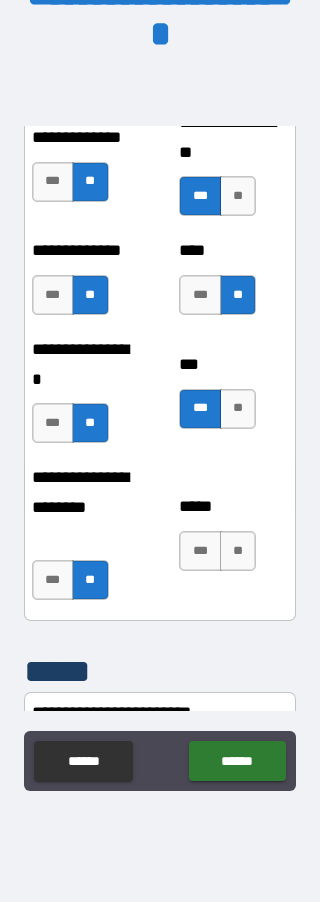 click on "**" at bounding box center (238, 551) 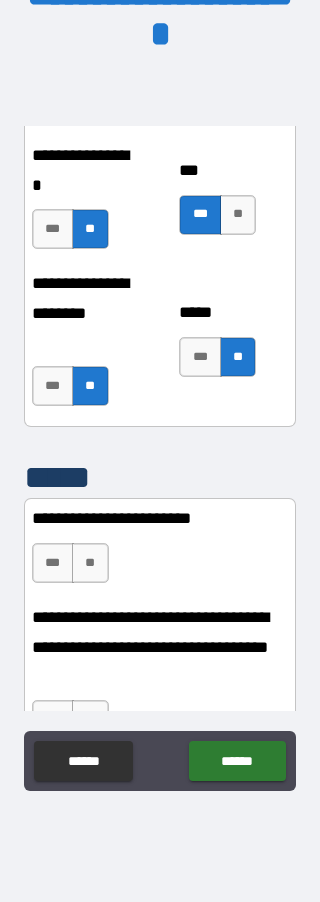 scroll, scrollTop: 8528, scrollLeft: 0, axis: vertical 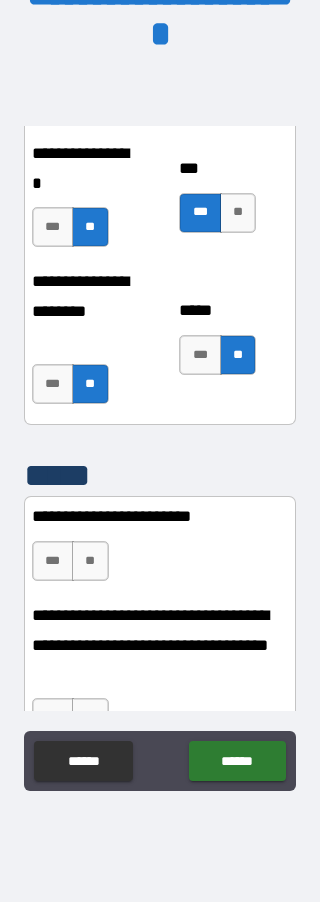 click on "***" at bounding box center (53, 561) 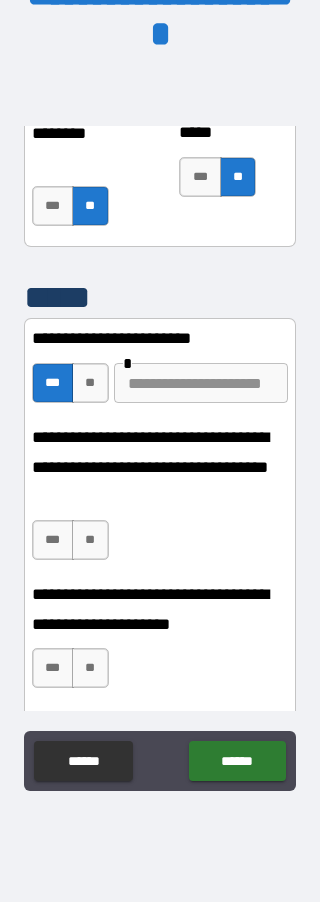 scroll, scrollTop: 8707, scrollLeft: 0, axis: vertical 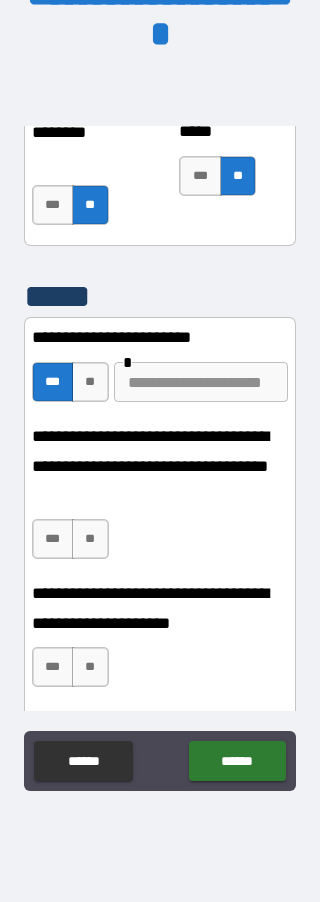 click on "**" at bounding box center (90, 539) 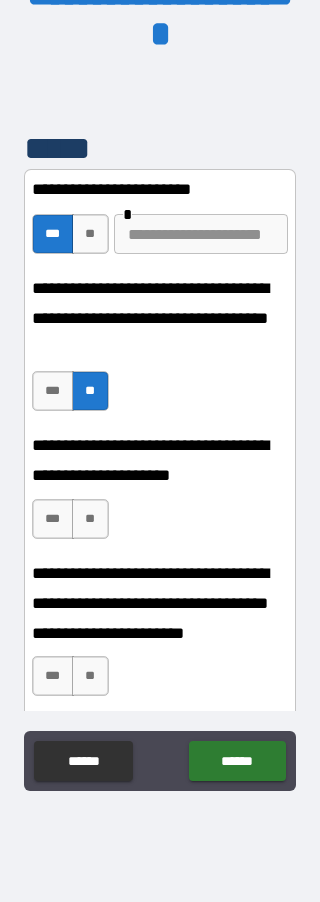 scroll, scrollTop: 8862, scrollLeft: 0, axis: vertical 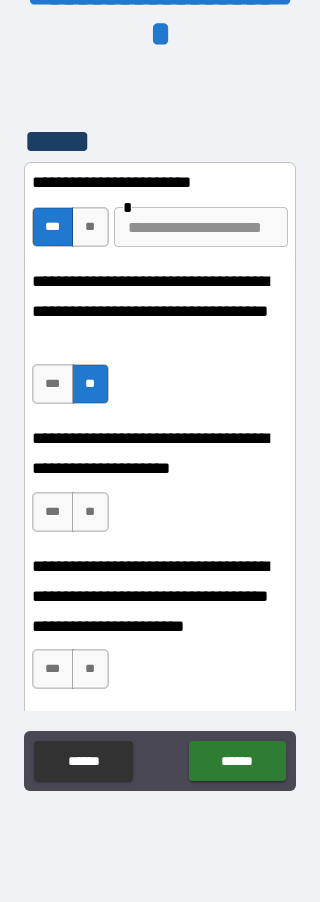 click on "**" at bounding box center [90, 512] 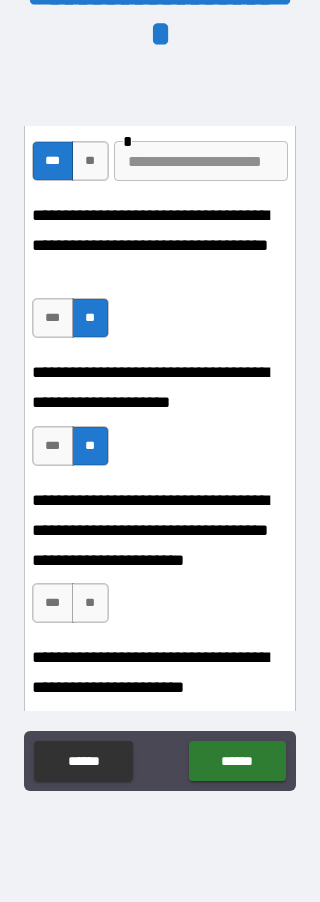 scroll, scrollTop: 8932, scrollLeft: 0, axis: vertical 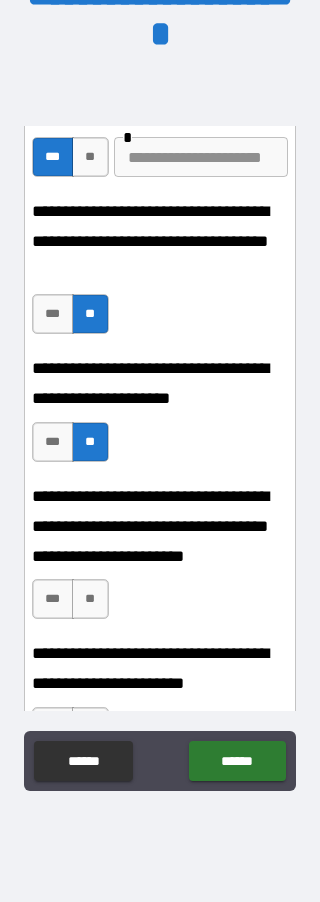 click on "**" at bounding box center (90, 599) 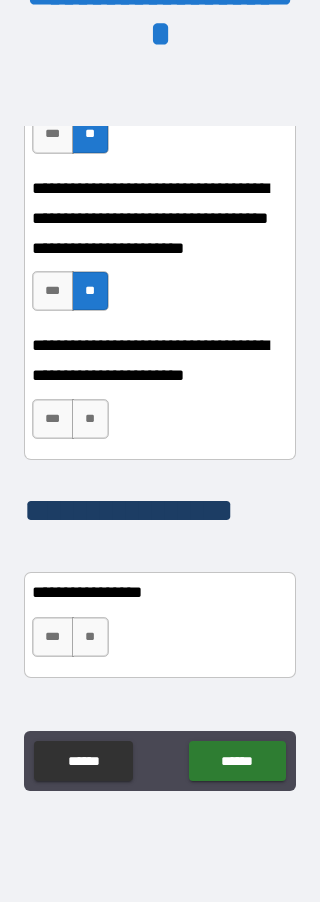 scroll, scrollTop: 9243, scrollLeft: 0, axis: vertical 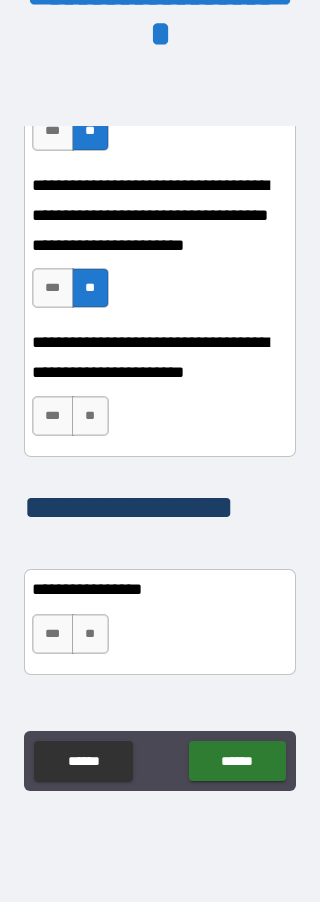 click on "**" at bounding box center [90, 416] 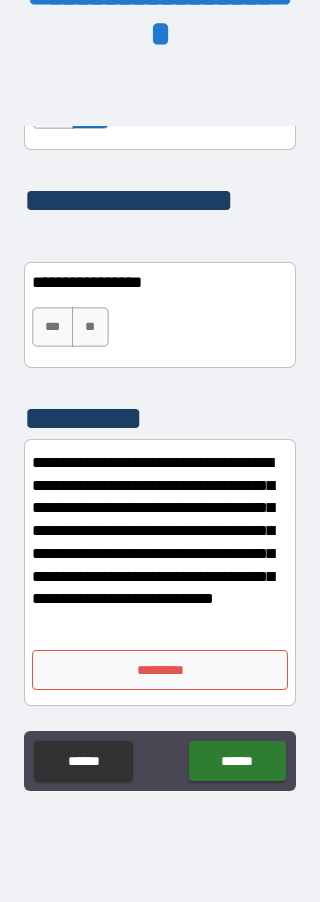 scroll, scrollTop: 9550, scrollLeft: 0, axis: vertical 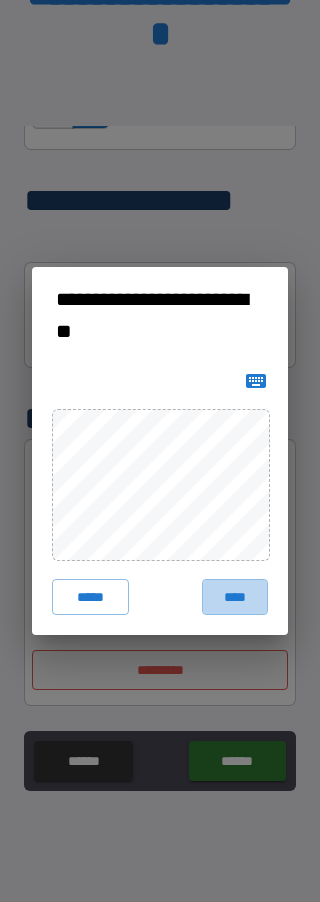 click on "****" at bounding box center [235, 597] 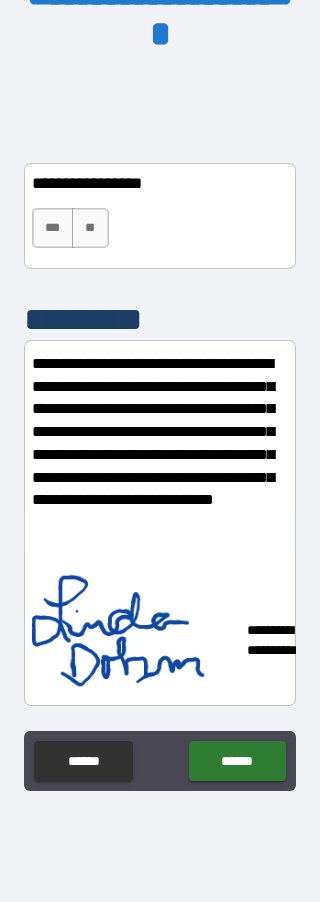 scroll, scrollTop: 9649, scrollLeft: 0, axis: vertical 